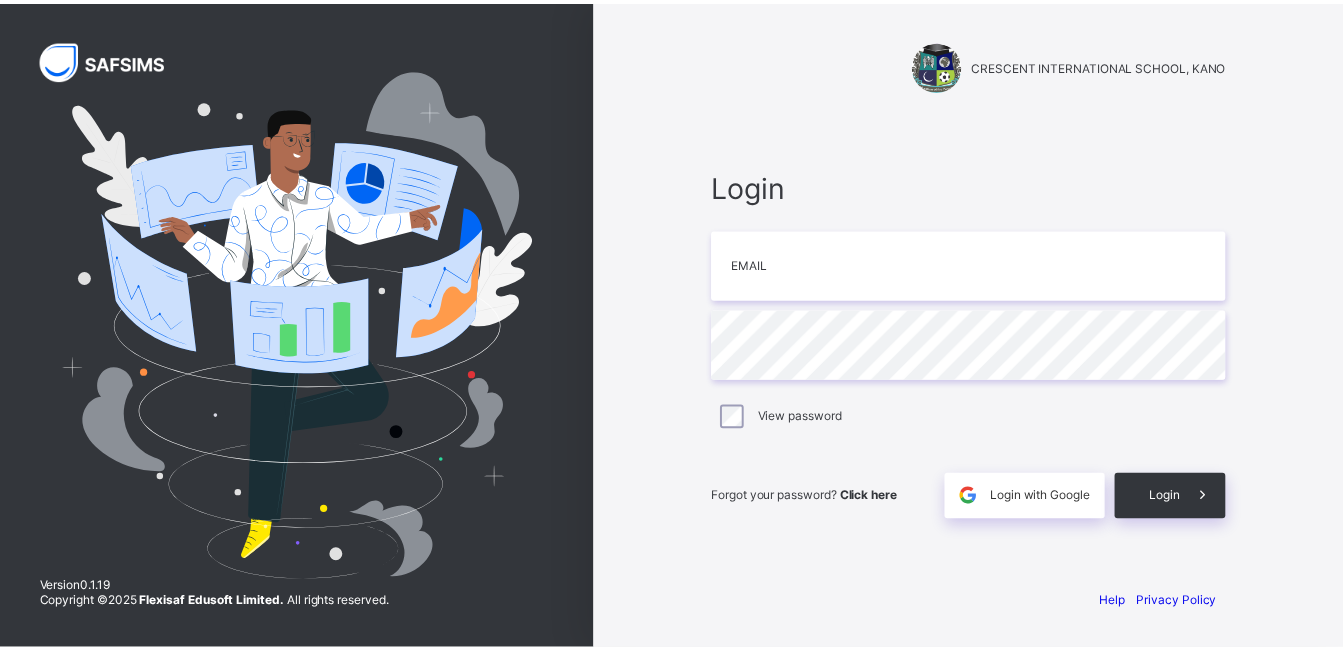 scroll, scrollTop: 0, scrollLeft: 0, axis: both 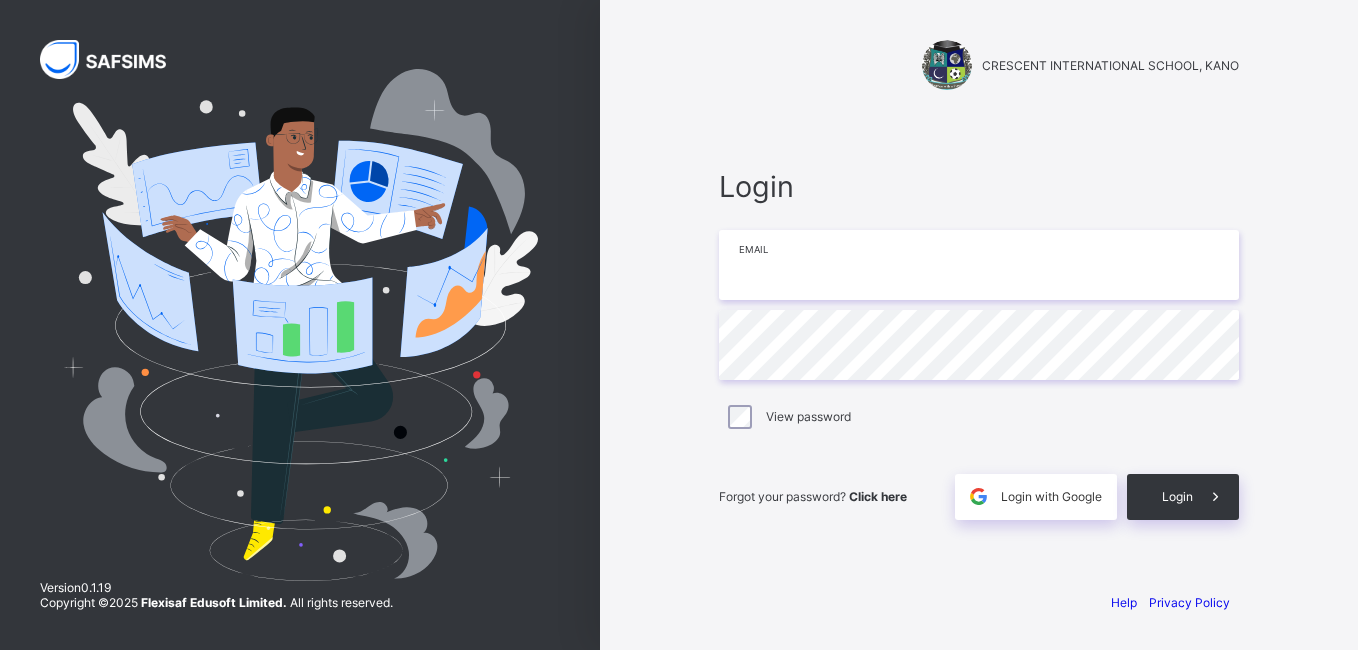 click at bounding box center (979, 265) 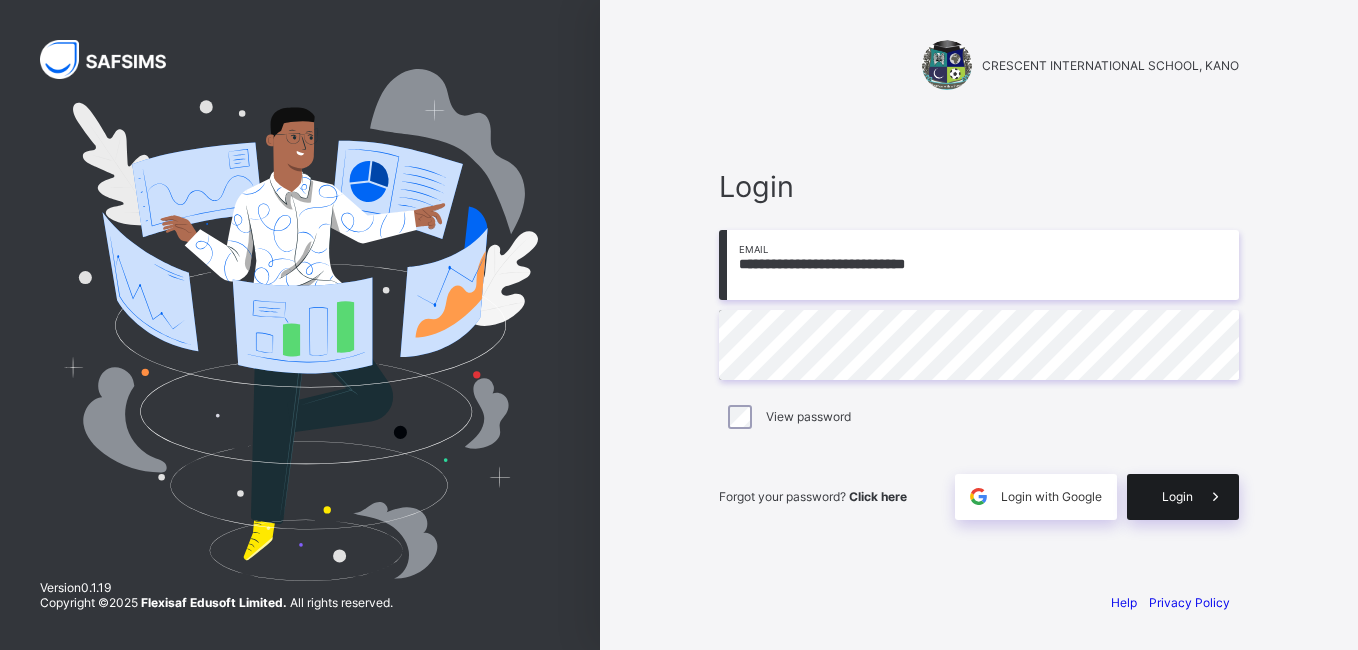 click on "Login" at bounding box center (1177, 496) 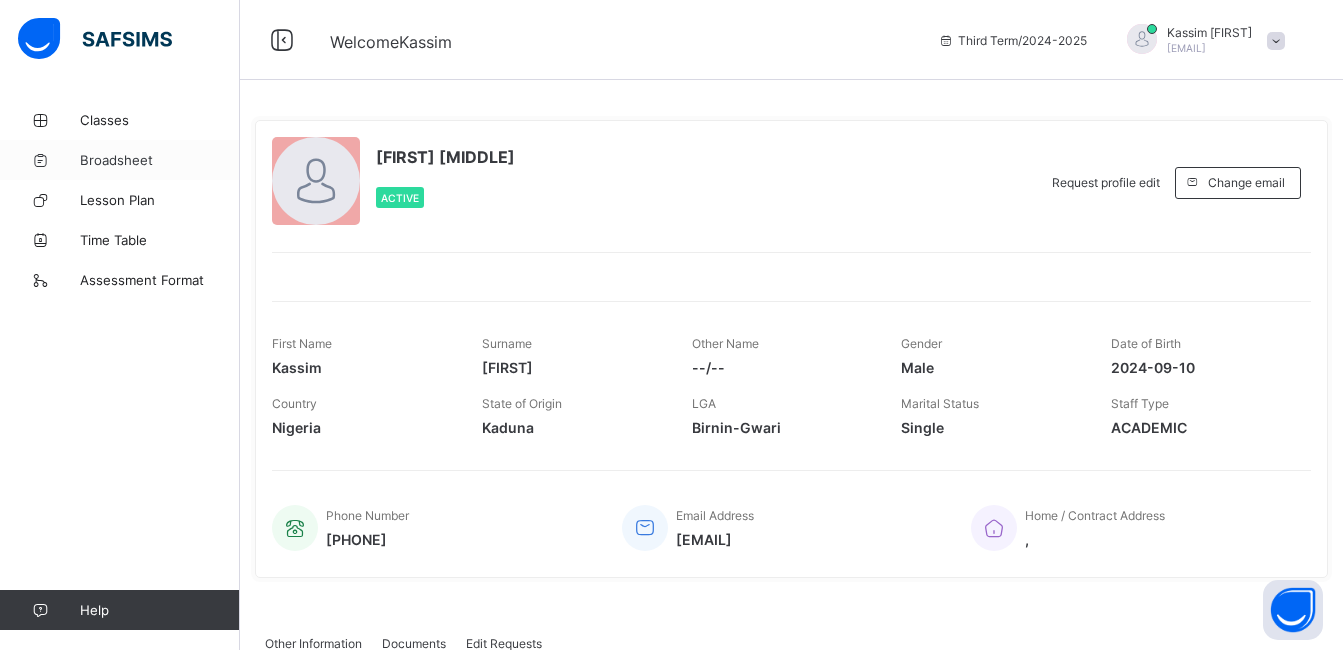 click on "Broadsheet" at bounding box center (160, 160) 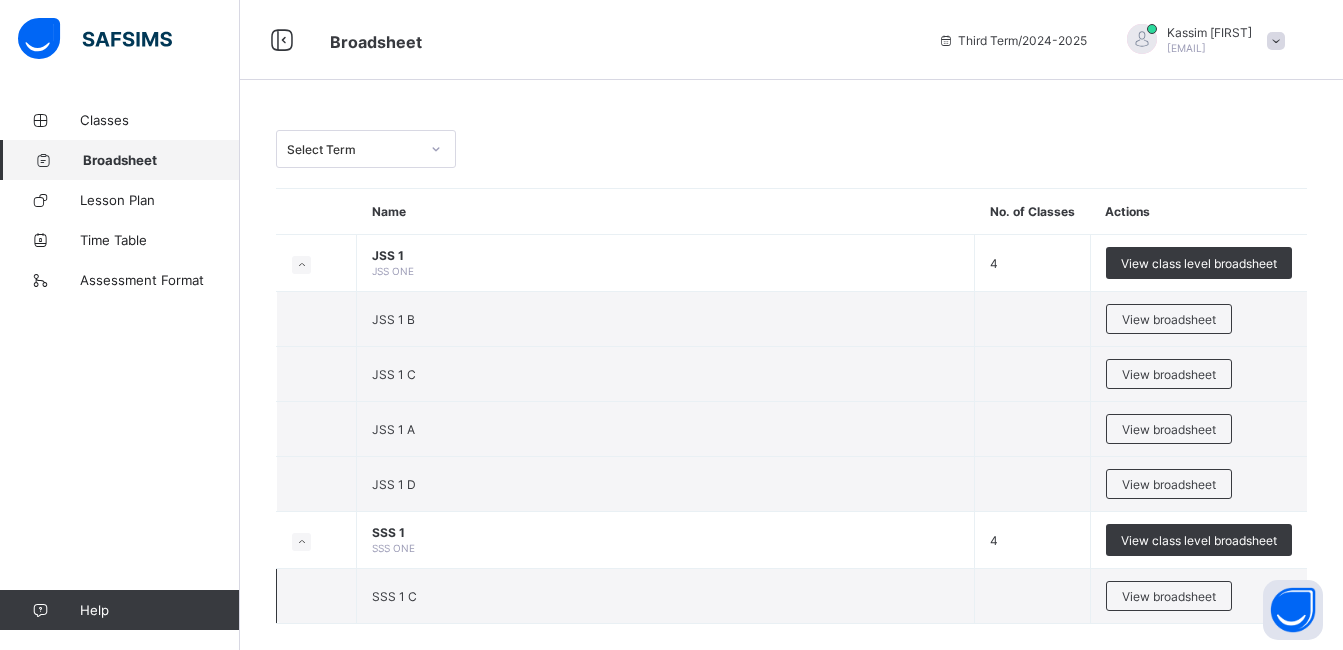scroll, scrollTop: 24, scrollLeft: 0, axis: vertical 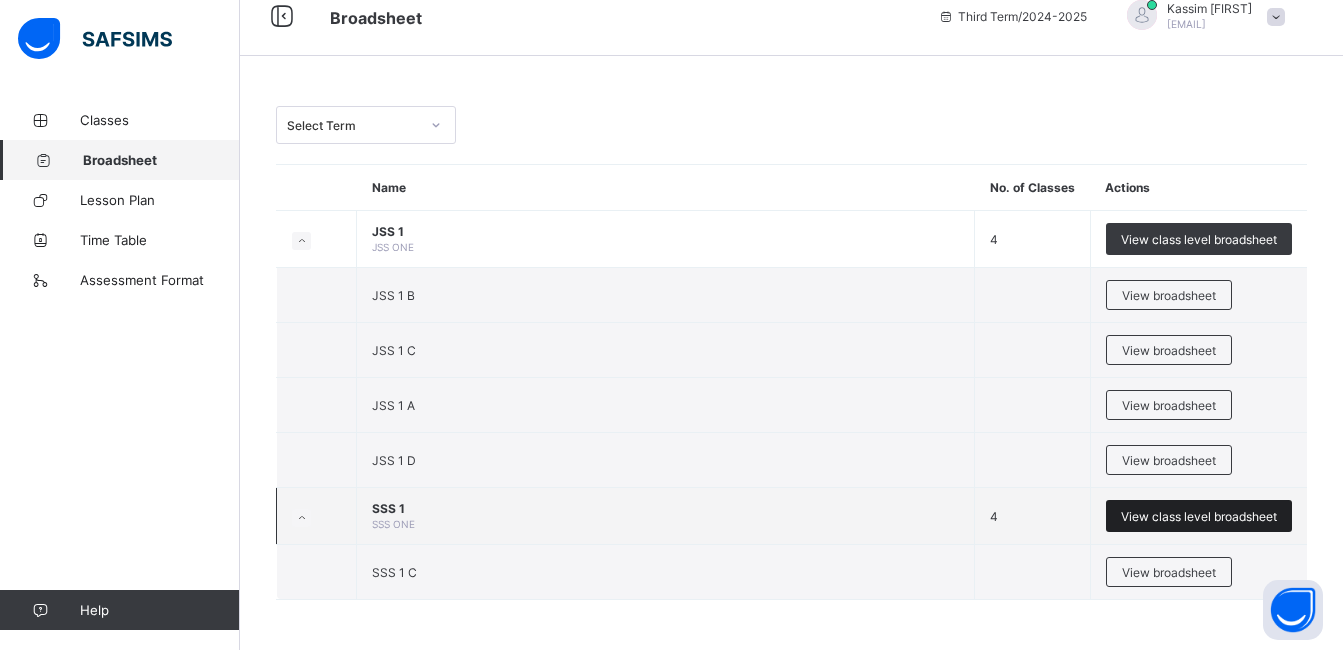 click on "View class level broadsheet" at bounding box center [1199, 516] 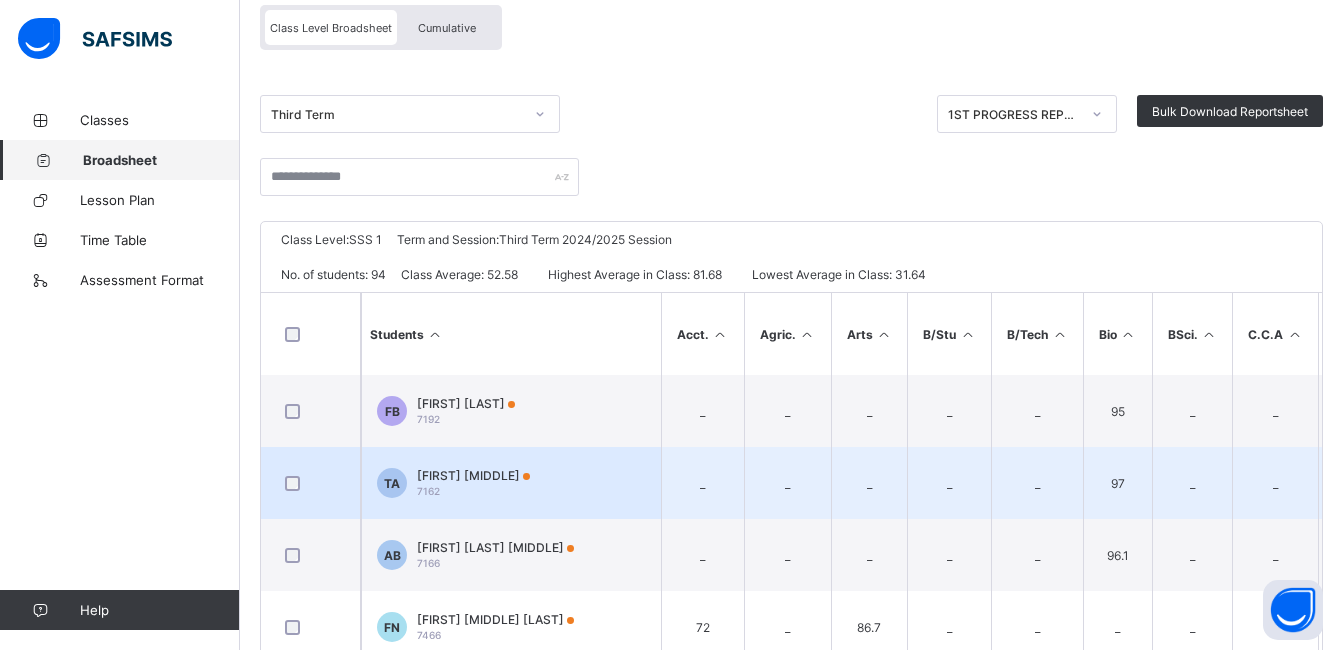 scroll, scrollTop: 100, scrollLeft: 0, axis: vertical 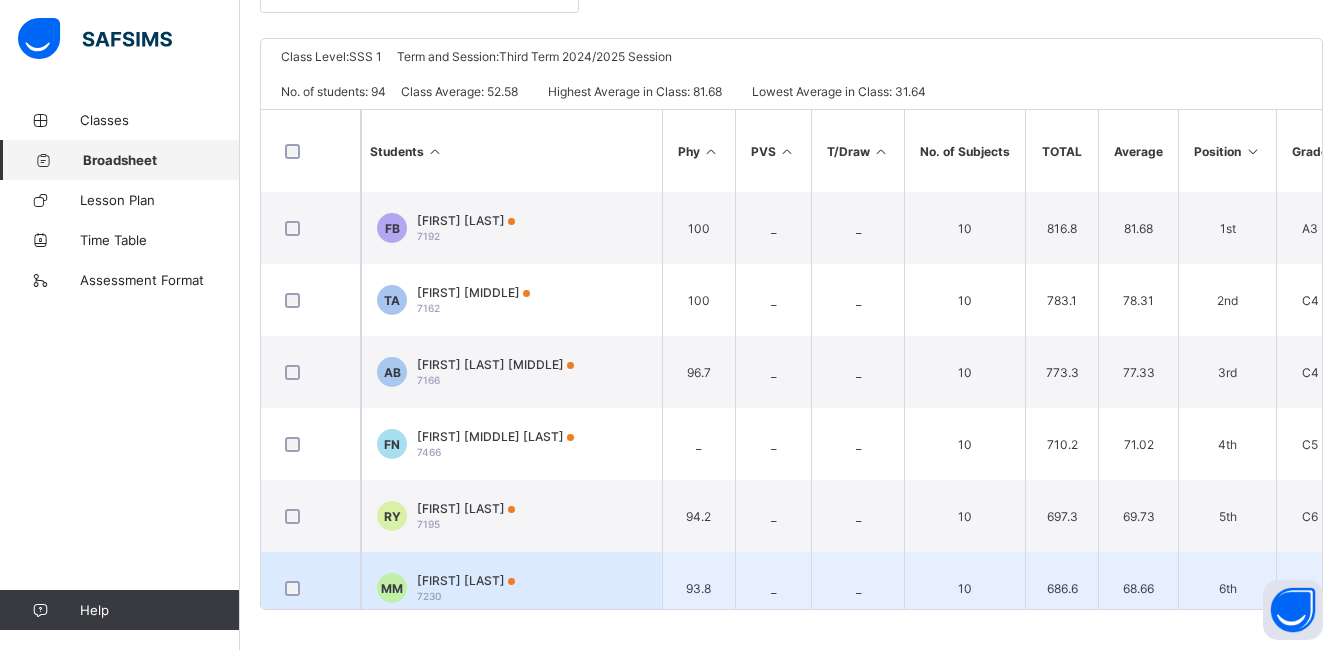 click at bounding box center [311, 588] 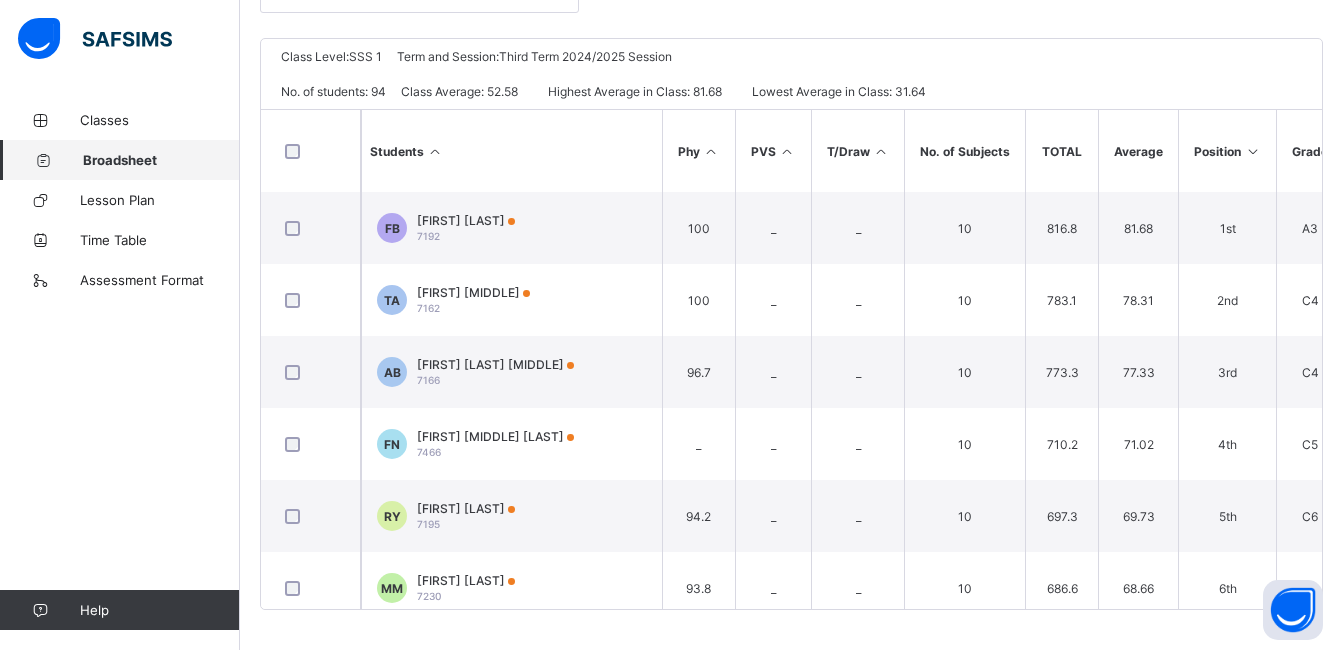 click on "Broadsheet / SSS 1 Broadsheet Class Level Broadsheet Cumulative Third Term 1ST PROGRESS REPORT Bulk Download Reportsheet CRESCENT INTERNATIONAL SCHOOL, KANO Date: [DAY] [MONTH] [YEAR], [TIME] Class Level: SSS 1 Term and Session: Third Term 2024/2025 Session No. of students: 94 Class Average: 52.58 Highest Average in Class: 81.68 Lowest Average in Class: 31.64 S/NO Admission No. Full Name Acct. Agric. Arts B/Stu B/Tech Bio BSci. C.C.A C.R.S Chem Civic Comm Computer Econs Eng F/Maths Geo Govt. Hausa HIS I.R.S ICT L/Eng Marketin Maths NVE P.H.E Phy PVS T/Draw No. of Subjects TOTAL Average Position Grade 1 7192 [FIRST] [LAST] _ _ _ _ _ 95 _ _ _ 30 95 _ _ _ 85.1 99.4 99 _ _ _ 88.9 _ _ 29.4 95 _ _ 100 _ _ 10 816.8 81.68 1st A3 2 7162 [FIRST] [MIDDLE] _ _ _ _ _ 97 _ _ _ 29.4 95.5 _ _ 94.7 70.2 _ _ _ _ _ 86.3 98 _ 28.5 83.5 _ _ 100 _ _ 10 783.1 78.31 2nd C4 3 7166 [FIRST] [LAST] [MIDDLE] _ _ _ _ _ 96.1 _ _ _ 29.1 95.1 _ _ _ 85.9 81.4 _ _ _ _ 89.9 99 _ 25.5 74.6 _ _ 96.7 _ _ 10 773.3 3rd" at bounding box center [791, 183] 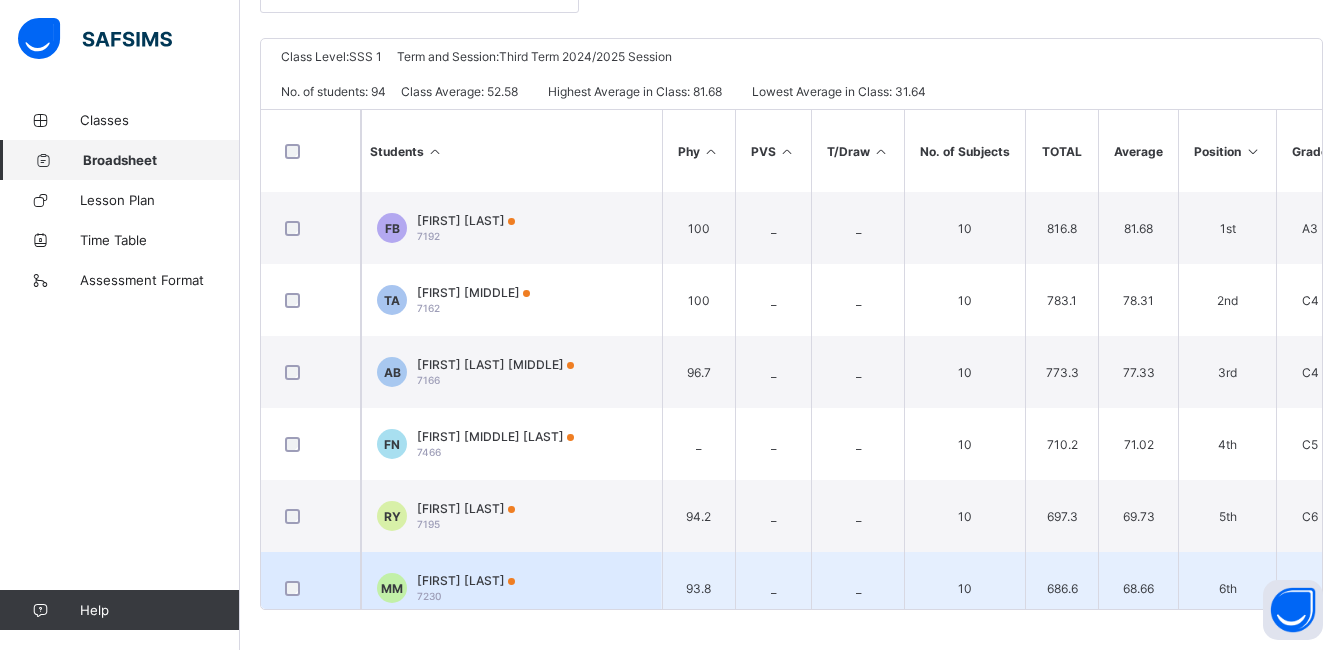 click on "[INITIALS] [INITIALS] [FIRST] [LAST] [NUMBER]" at bounding box center (511, 588) 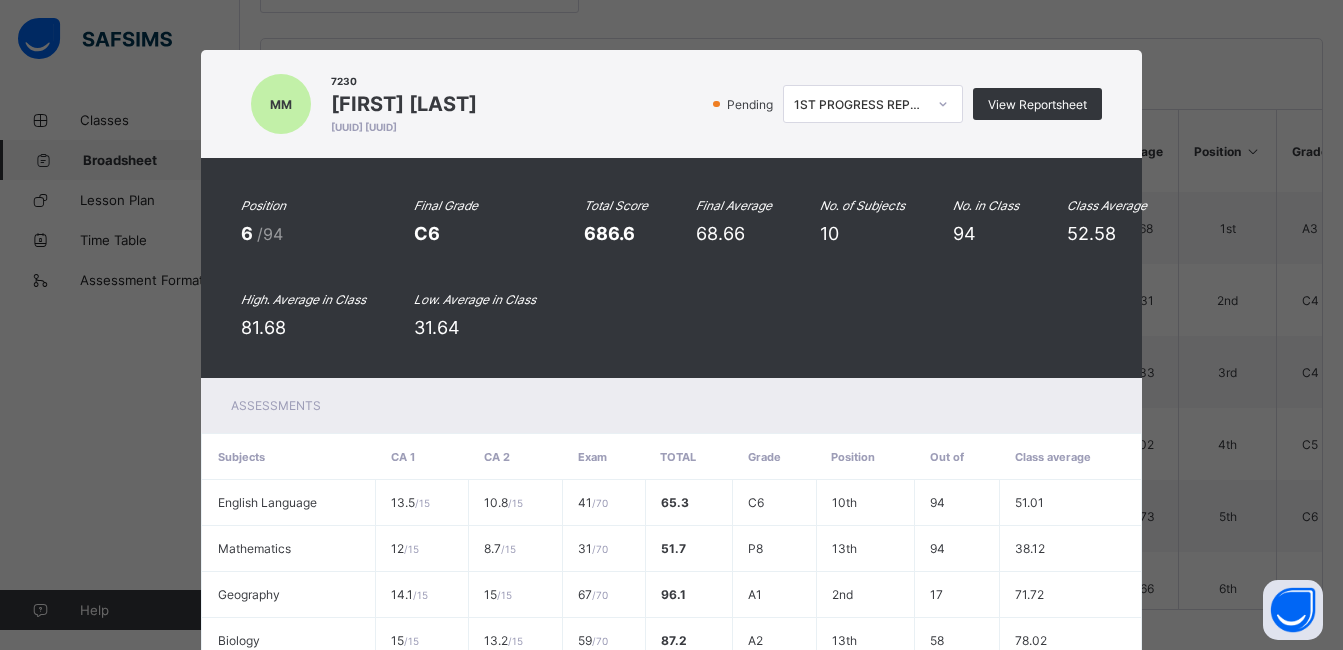 click on "[INITIALS] [NUMBER] [FIRST] [LAST] [UUID] [UUID] Pending 1ST PROGRESS REPORT View Reportsheet Position 6 /94 Final Grade C6 Total Score 686.6 Final Average 68.66 No. of Subjects 10 No. in Class 94 Class Average 52.58 High. Average in Class 81.68 Low. Average in Class 31.64 Assessments Subjects CA 1 CA 2 Exam Total Grade Position Out of Class average English Language 13.5 / 15 10.8 / 15 41 / 70 65.3 C6 10th 94 51.01 Mathematics 12 / 15 8.7 / 15 31 / 70 51.7 P8 13th 94 38.12 Geography 14.1 / 15 15 / 15 67 / 70 96.1 A1 2nd 17 71.72 Biology 15 / 15 13.2 / 15 59 / 70 87.2 A2 13th 58 78.02 Chemistry" at bounding box center (671, 325) 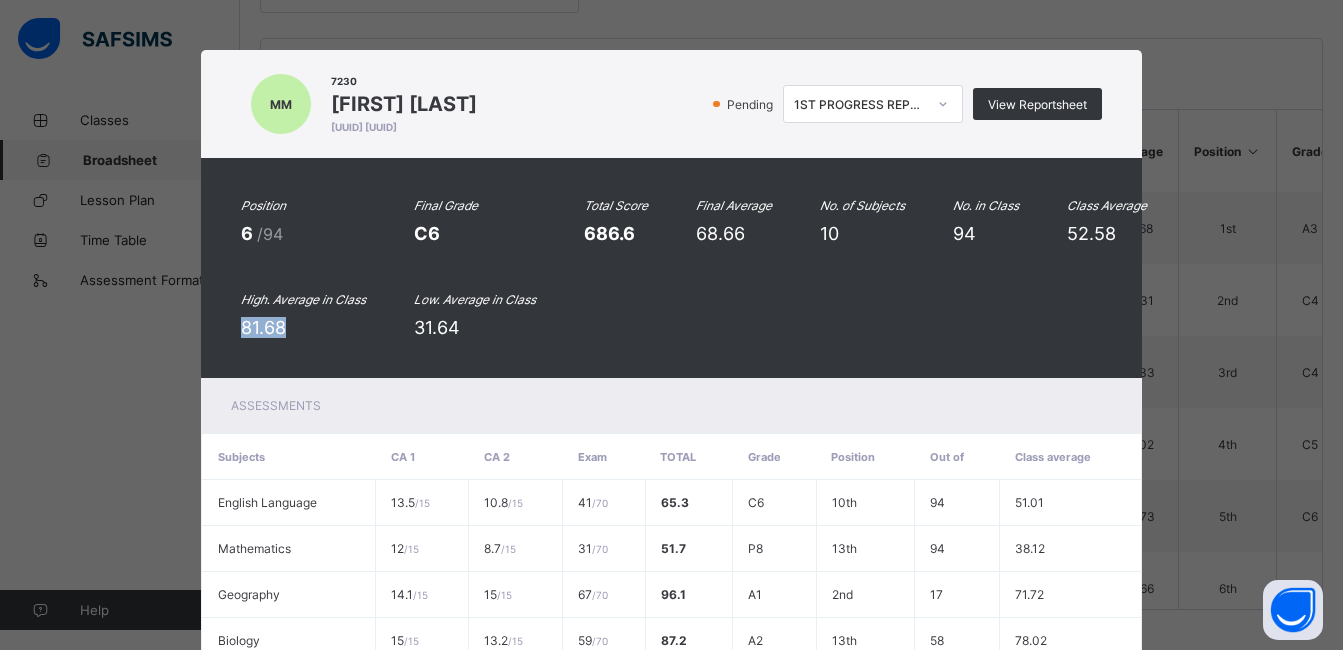 click on "[INITIALS] [NUMBER] [FIRST] [LAST] [UUID] [UUID] Pending 1ST PROGRESS REPORT View Reportsheet Position 6 /94 Final Grade C6 Total Score 686.6 Final Average 68.66 No. of Subjects 10 No. in Class 94 Class Average 52.58 High. Average in Class 81.68 Low. Average in Class 31.64 Assessments Subjects CA 1 CA 2 Exam Total Grade Position Out of Class average English Language 13.5 / 15 10.8 / 15 41 / 70 65.3 C6 10th 94 51.01 Mathematics 12 / 15 8.7 / 15 31 / 70 51.7 P8 13th 94 38.12 Geography 14.1 / 15 15 / 15 67 / 70 96.1 A1 2nd 17 71.72 Biology 15 / 15 13.2 / 15 59 / 70 87.2 A2 13th 58 78.02 Chemistry" at bounding box center (671, 325) 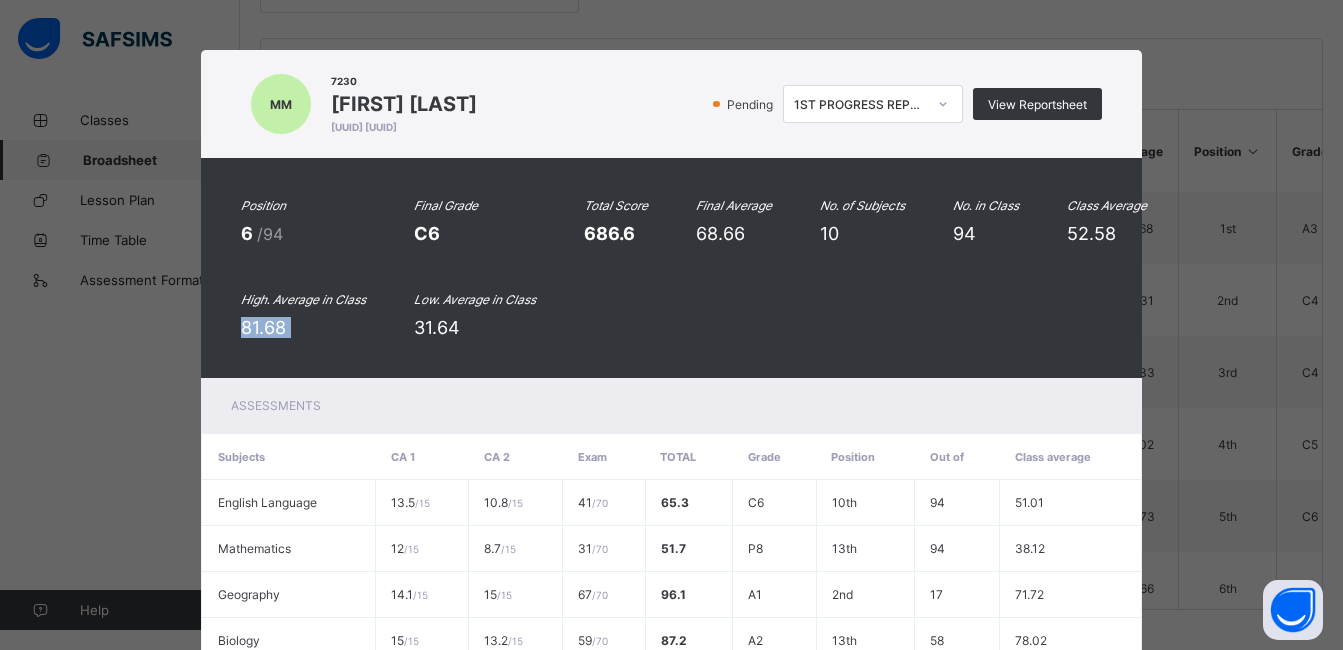 click on "[INITIALS] [NUMBER] [FIRST] [LAST] [UUID] [UUID] Pending 1ST PROGRESS REPORT View Reportsheet Position 6 /94 Final Grade C6 Total Score 686.6 Final Average 68.66 No. of Subjects 10 No. in Class 94 Class Average 52.58 High. Average in Class 81.68 Low. Average in Class 31.64 Assessments Subjects CA 1 CA 2 Exam Total Grade Position Out of Class average English Language 13.5 / 15 10.8 / 15 41 / 70 65.3 C6 10th 94 51.01 Mathematics 12 / 15 8.7 / 15 31 / 70 51.7 P8 13th 94 38.12 Geography 14.1 / 15 15 / 15 67 / 70 96.1 A1 2nd 17 71.72 Biology 15 / 15 13.2 / 15 59 / 70 87.2 A2 13th 58 78.02 Chemistry" at bounding box center [671, 325] 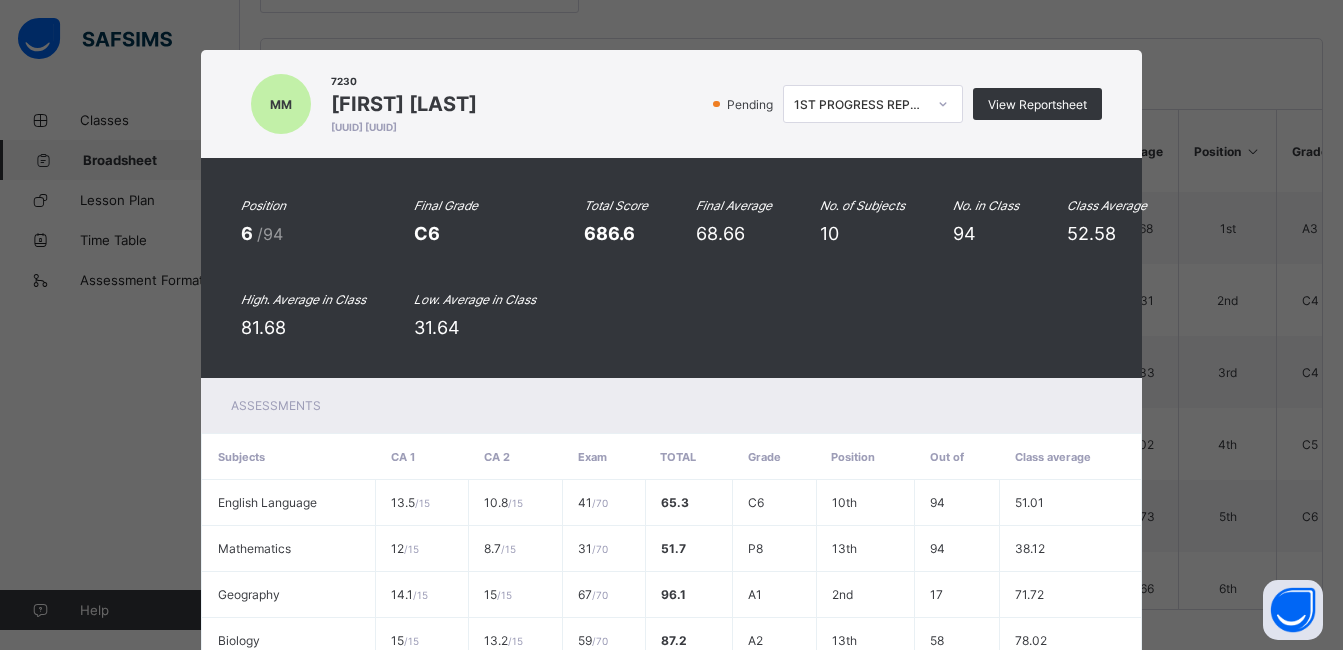 drag, startPoint x: 90, startPoint y: 329, endPoint x: 115, endPoint y: 419, distance: 93.40771 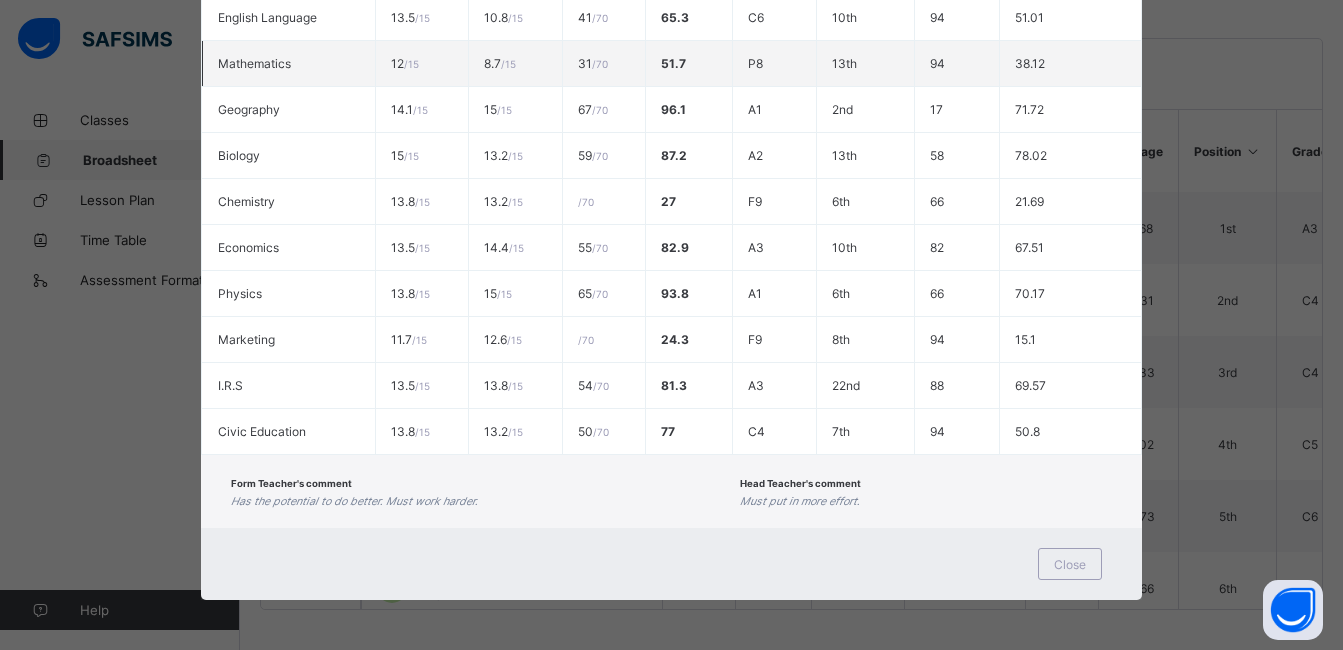 scroll, scrollTop: 0, scrollLeft: 0, axis: both 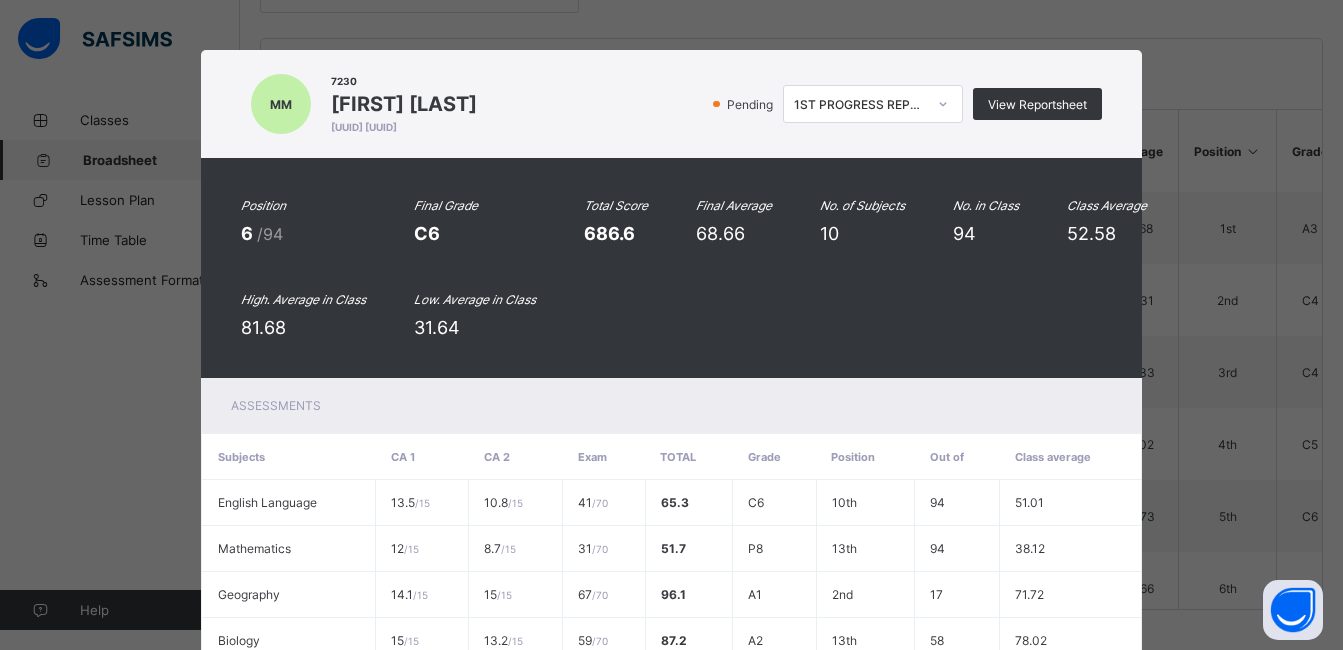 click 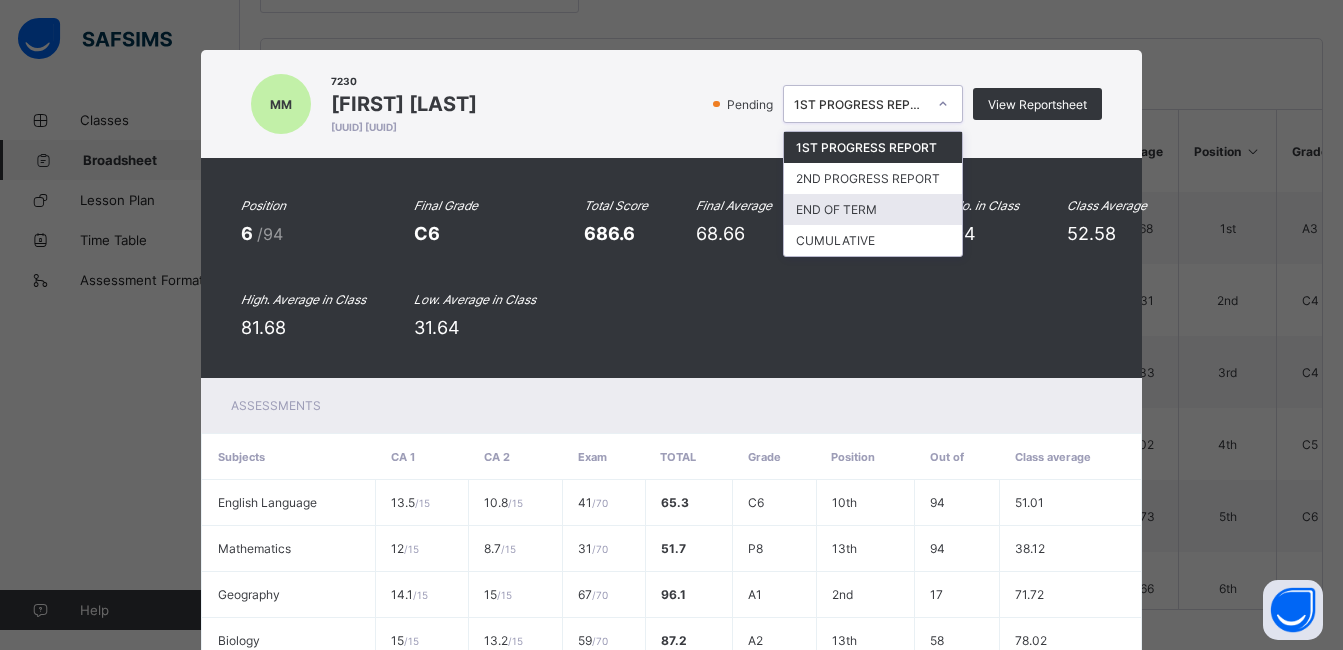 click on "END OF TERM" at bounding box center (873, 209) 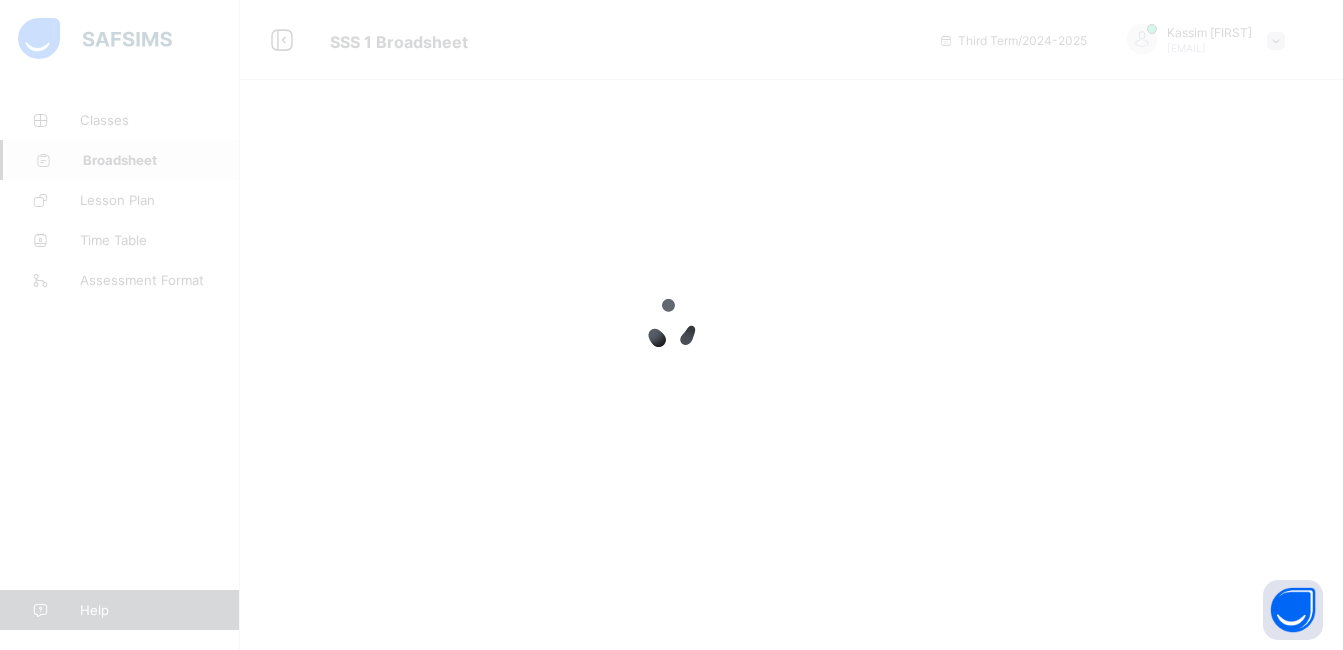 scroll, scrollTop: 0, scrollLeft: 0, axis: both 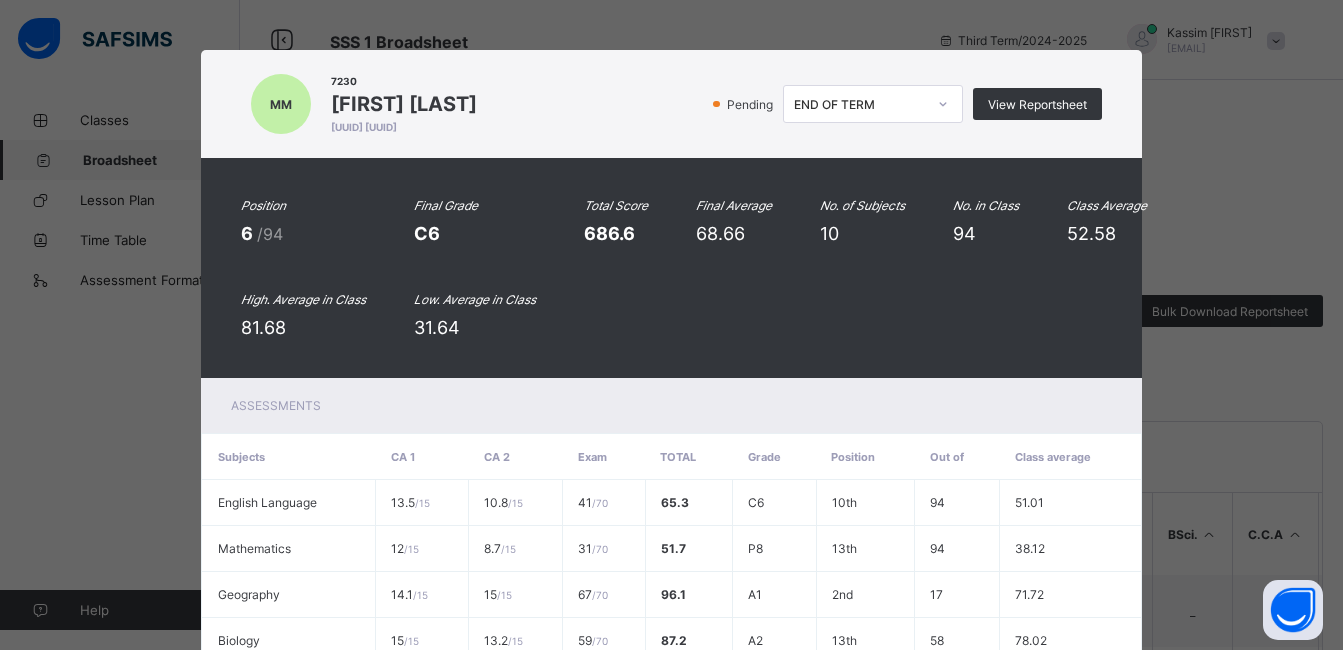 click on "[INITIALS] [NUMBER] [FIRST] [LAST] [UUID] [UUID] Pending END OF TERM View Reportsheet Position 6 /94 Final Grade C6 Total Score 686.6 Final Average 68.66 No. of Subjects 10 No. in Class 94 Class Average 52.58 High. Average in Class 81.68 Low. Average in Class 31.64 Assessments Subjects CA 1 CA 2 Exam Total Grade Position Out of Class average English Language 13.5 / 15 10.8 / 15 41 / 70 65.3 C6 10th 94 51.01 Mathematics 12 / 15 8.7 / 15 31 / 70 51.7 P8 13th 94 38.12 Geography 14.1 / 15 15 / 15 67 / 70 96.1 A1 2nd 17 71.72 Biology 15 / 15 13.2 / 15 59 / 70 87.2 A2 13th 58 78.02 Chemistry 13.8 /" at bounding box center (671, 325) 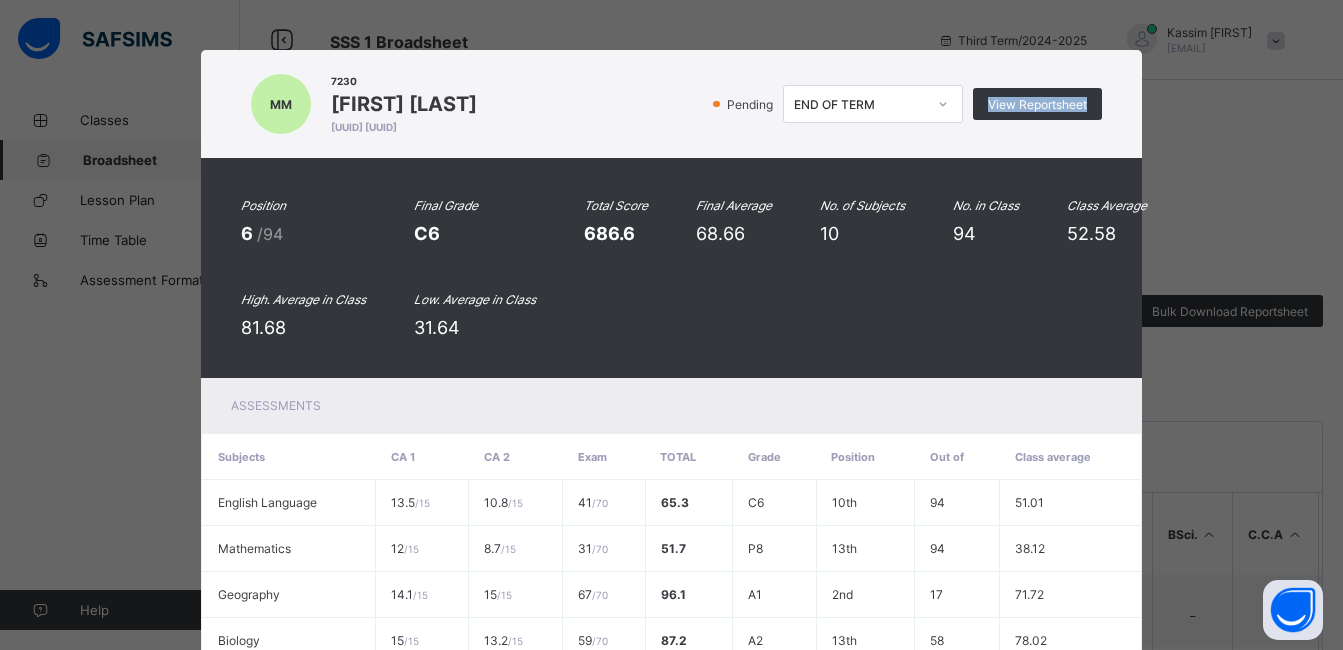 click on "[INITIALS] [NUMBER] [FIRST] [LAST] [UUID] [UUID] Pending END OF TERM View Reportsheet Position 6 /94 Final Grade C6 Total Score 686.6 Final Average 68.66 No. of Subjects 10 No. in Class 94 Class Average 52.58 High. Average in Class 81.68 Low. Average in Class 31.64 Assessments Subjects CA 1 CA 2 Exam Total Grade Position Out of Class average English Language 13.5 / 15 10.8 / 15 41 / 70 65.3 C6 10th 94 51.01 Mathematics 12 / 15 8.7 / 15 31 / 70 51.7 P8 13th 94 38.12 Geography 14.1 / 15 15 / 15 67 / 70 96.1 A1 2nd 17 71.72 Biology 15 / 15 13.2 / 15 59 / 70 87.2 A2 13th 58 78.02 Chemistry 13.8 /" at bounding box center [671, 325] 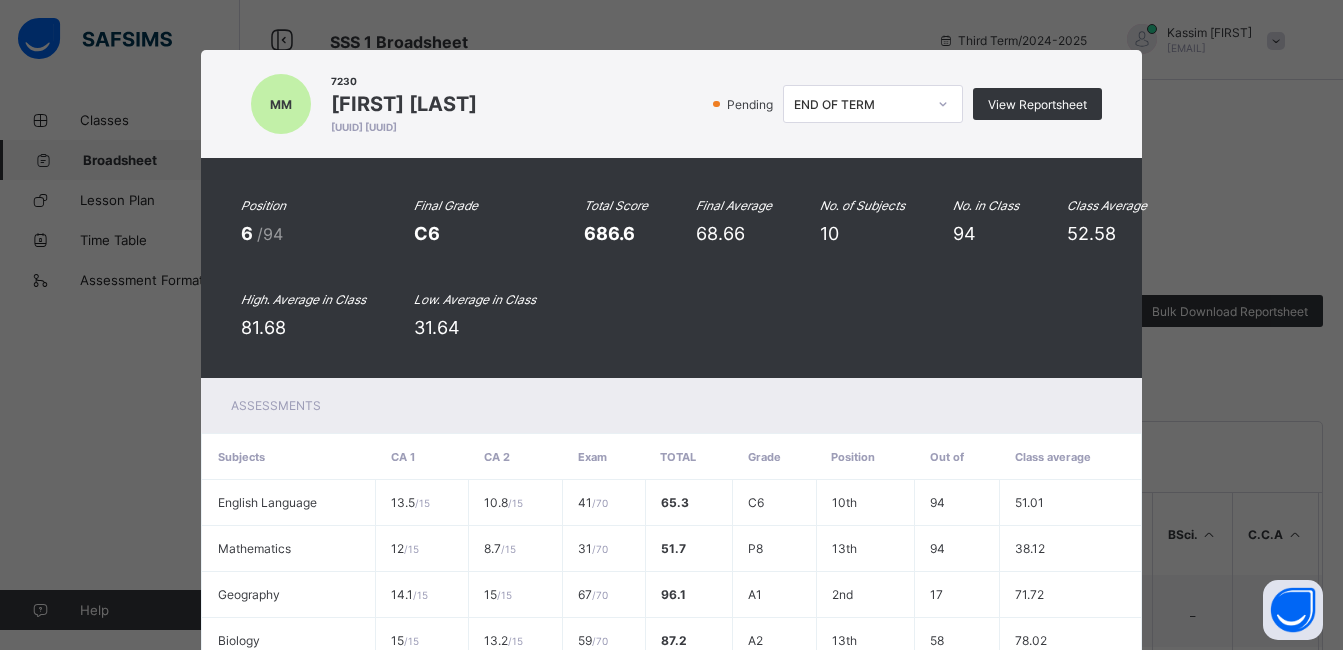 click on "[INITIALS] [NUMBER] [FIRST] [LAST] [UUID] [UUID] Pending END OF TERM View Reportsheet Position 6 /94 Final Grade C6 Total Score 686.6 Final Average 68.66 No. of Subjects 10 No. in Class 94 Class Average 52.58 High. Average in Class 81.68 Low. Average in Class 31.64 Assessments Subjects CA 1 CA 2 Exam Total Grade Position Out of Class average English Language 13.5 / 15 10.8 / 15 41 / 70 65.3 C6 10th 94 51.01 Mathematics 12 / 15 8.7 / 15 31 / 70 51.7 P8 13th 94 38.12 Geography 14.1 / 15 15 / 15 67 / 70 96.1 A1 2nd 17 71.72 Biology 15 / 15 13.2 / 15 59 / 70 87.2 A2 13th 58 78.02 Chemistry 13.8 /" at bounding box center [671, 325] 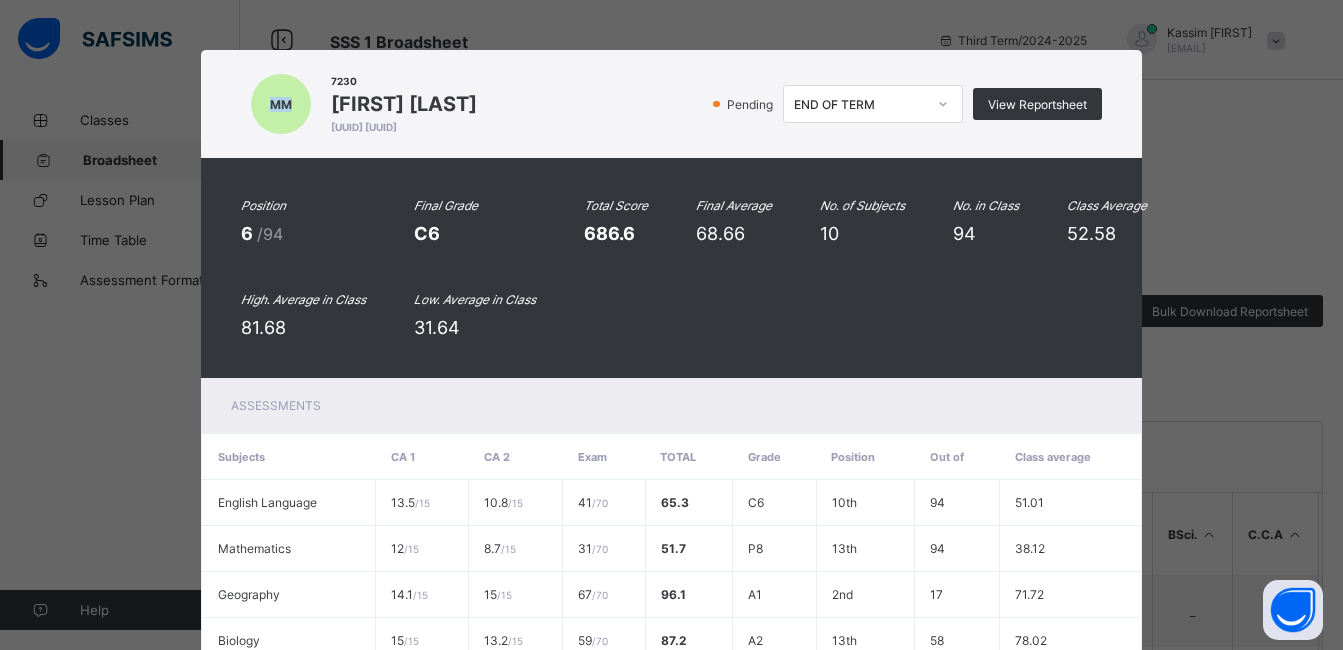 click on "[INITIALS] [NUMBER] [FIRST] [LAST] [UUID] [UUID] Pending END OF TERM View Reportsheet Position 6 /94 Final Grade C6 Total Score 686.6 Final Average 68.66 No. of Subjects 10 No. in Class 94 Class Average 52.58 High. Average in Class 81.68 Low. Average in Class 31.64 Assessments Subjects CA 1 CA 2 Exam Total Grade Position Out of Class average English Language 13.5 / 15 10.8 / 15 41 / 70 65.3 C6 10th 94 51.01 Mathematics 12 / 15 8.7 / 15 31 / 70 51.7 P8 13th 94 38.12 Geography 14.1 / 15 15 / 15 67 / 70 96.1 A1 2nd 17 71.72 Biology 15 / 15 13.2 / 15 59 / 70 87.2 A2 13th 58 78.02 Chemistry 13.8 /" at bounding box center (671, 325) 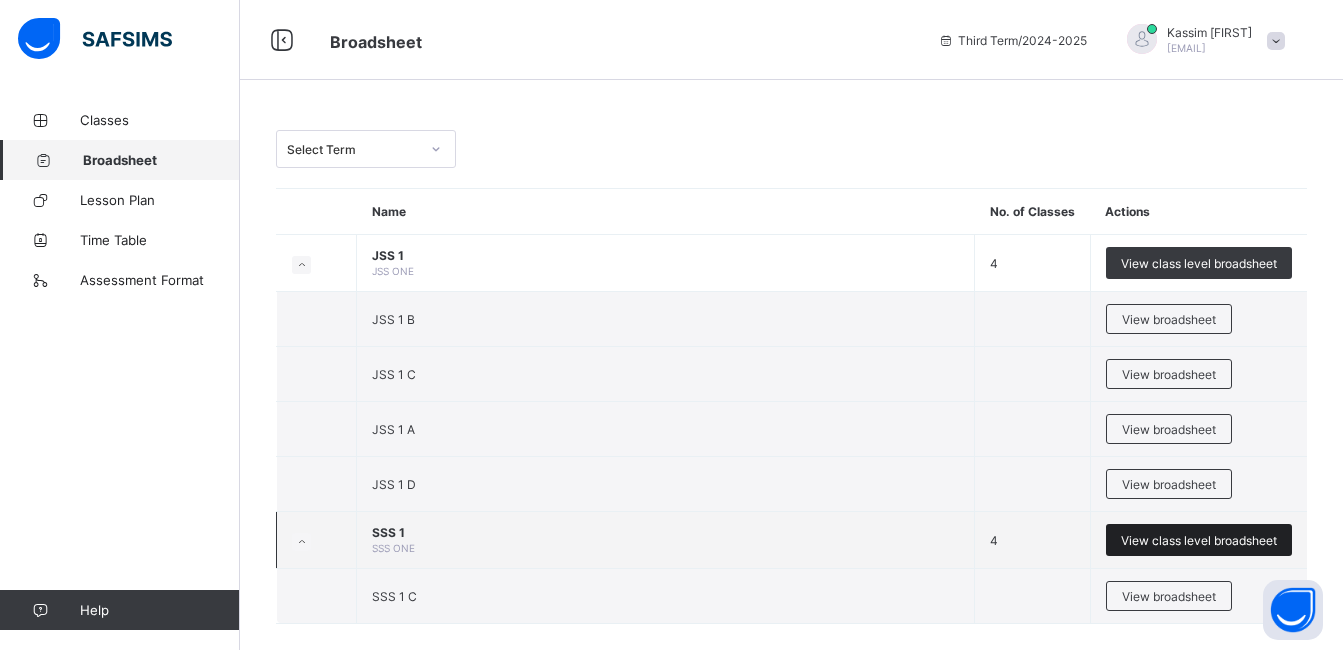 click on "View class level broadsheet" at bounding box center (1199, 540) 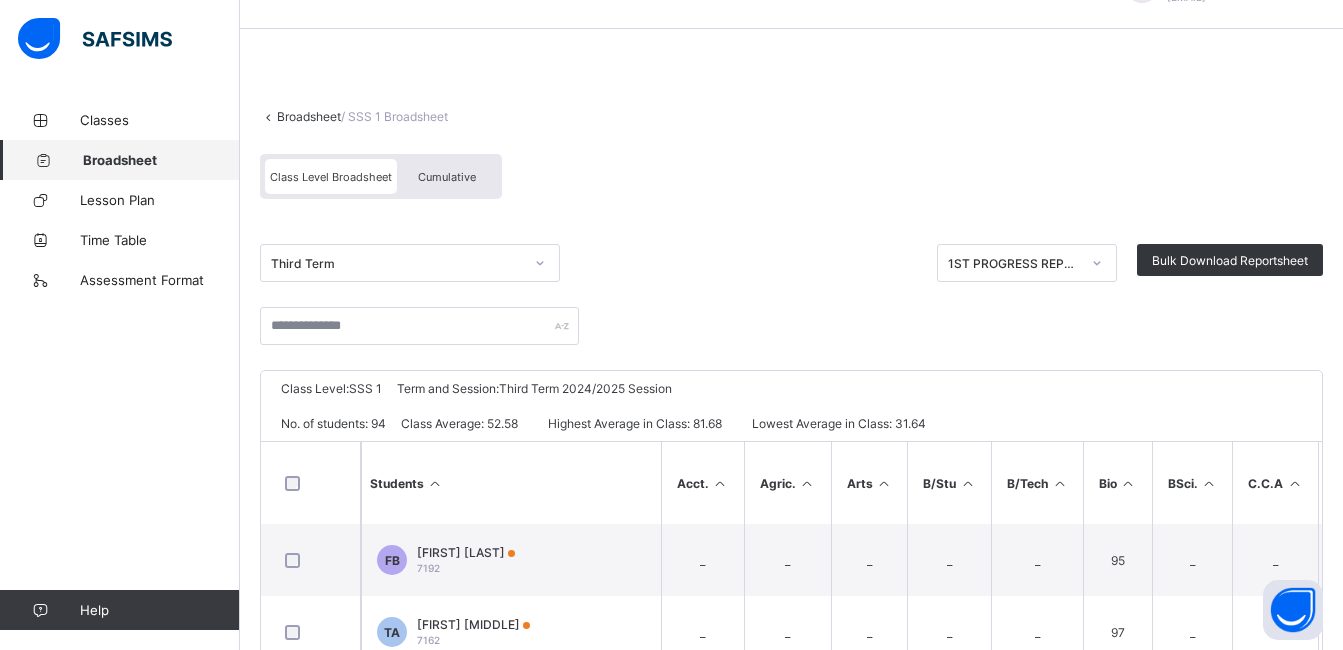 scroll, scrollTop: 100, scrollLeft: 0, axis: vertical 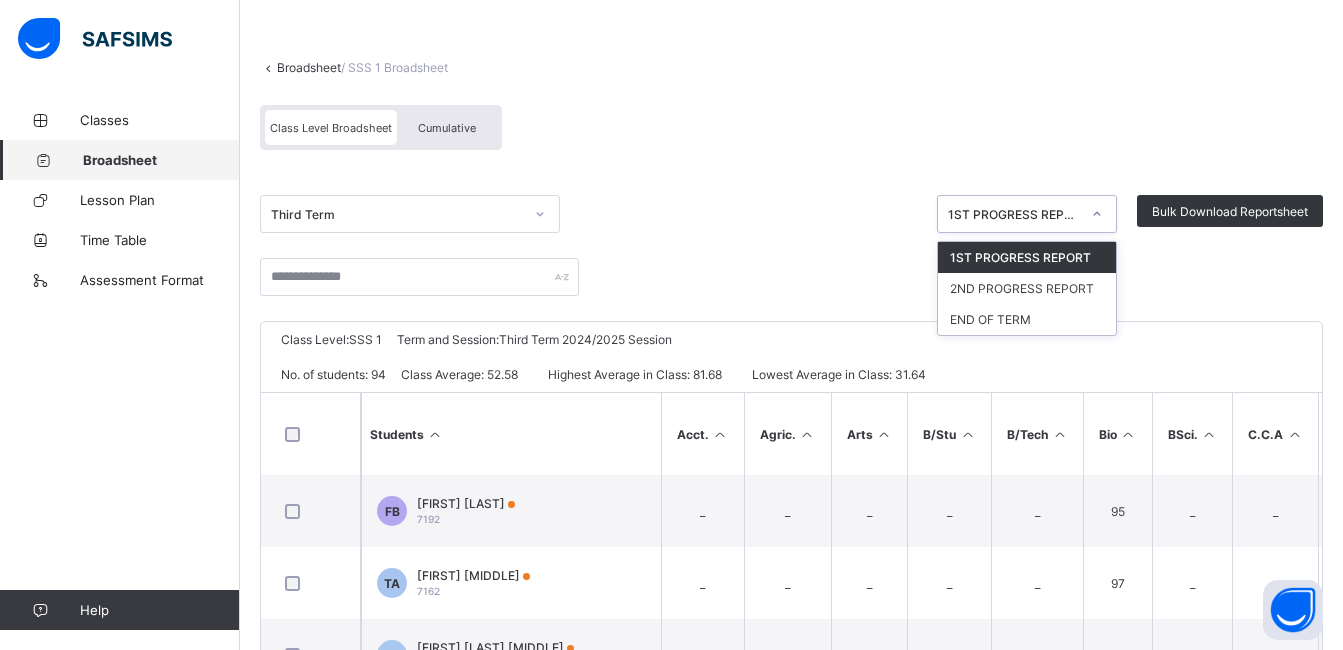 click 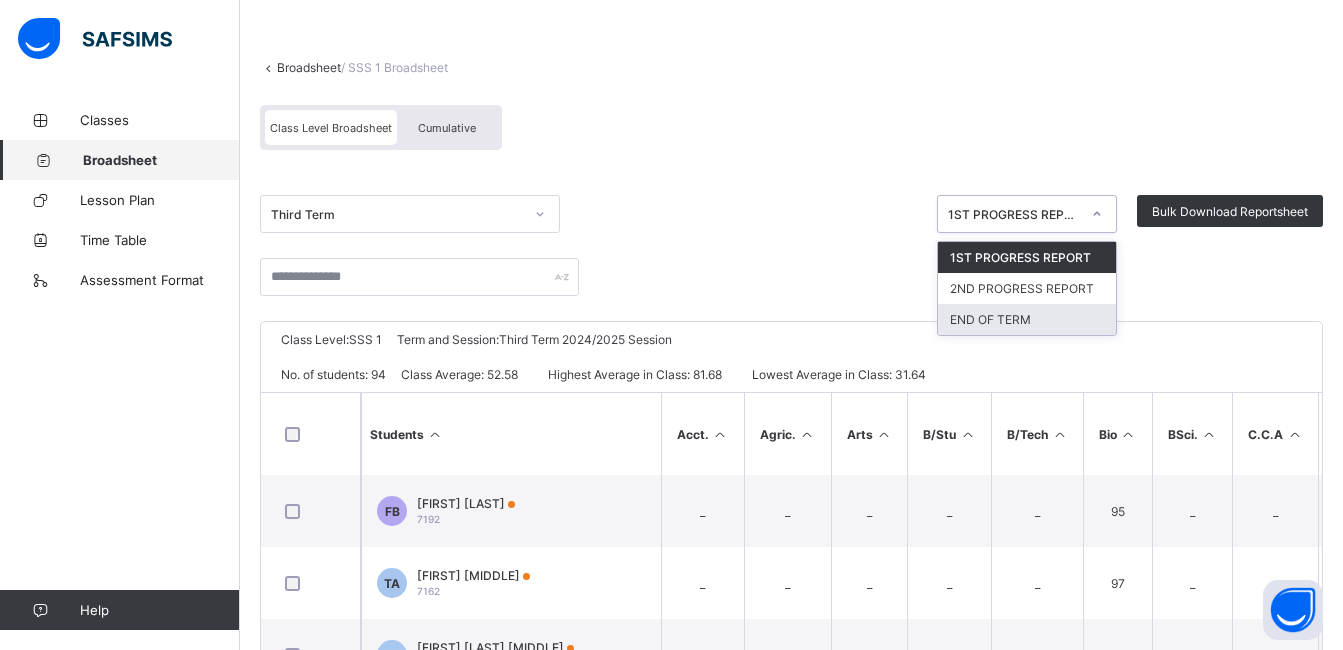 click on "END OF TERM" at bounding box center (1027, 319) 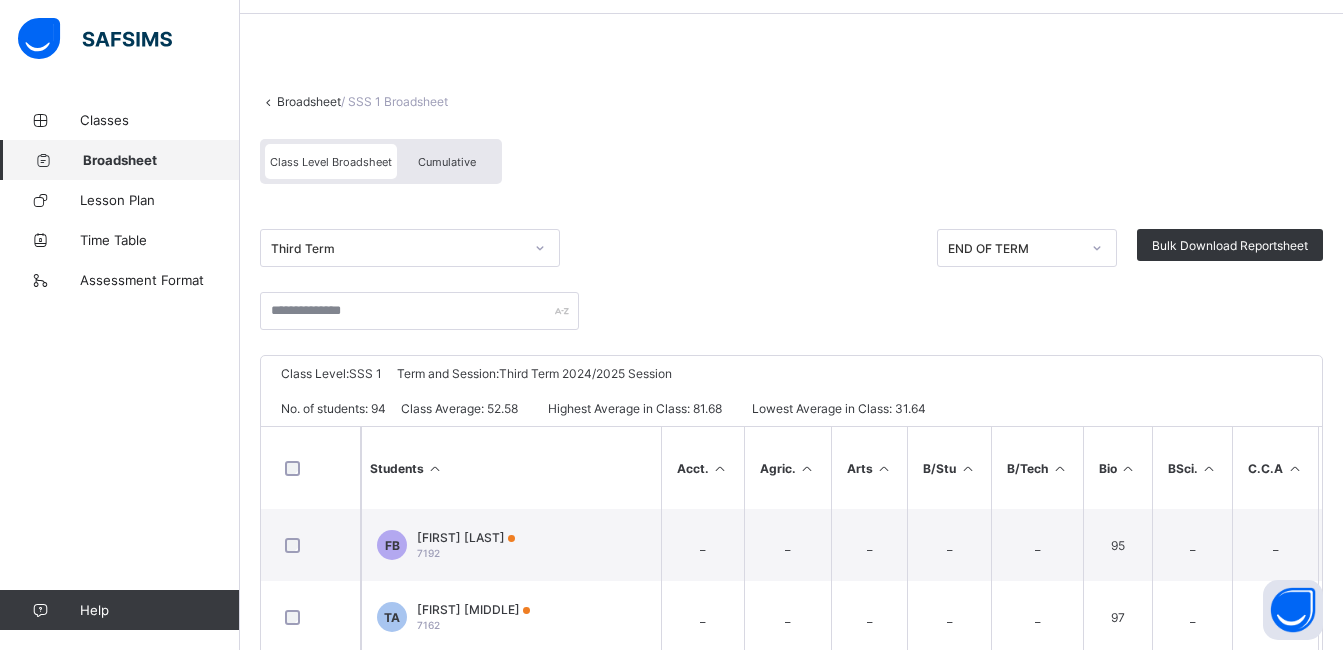 scroll, scrollTop: 100, scrollLeft: 0, axis: vertical 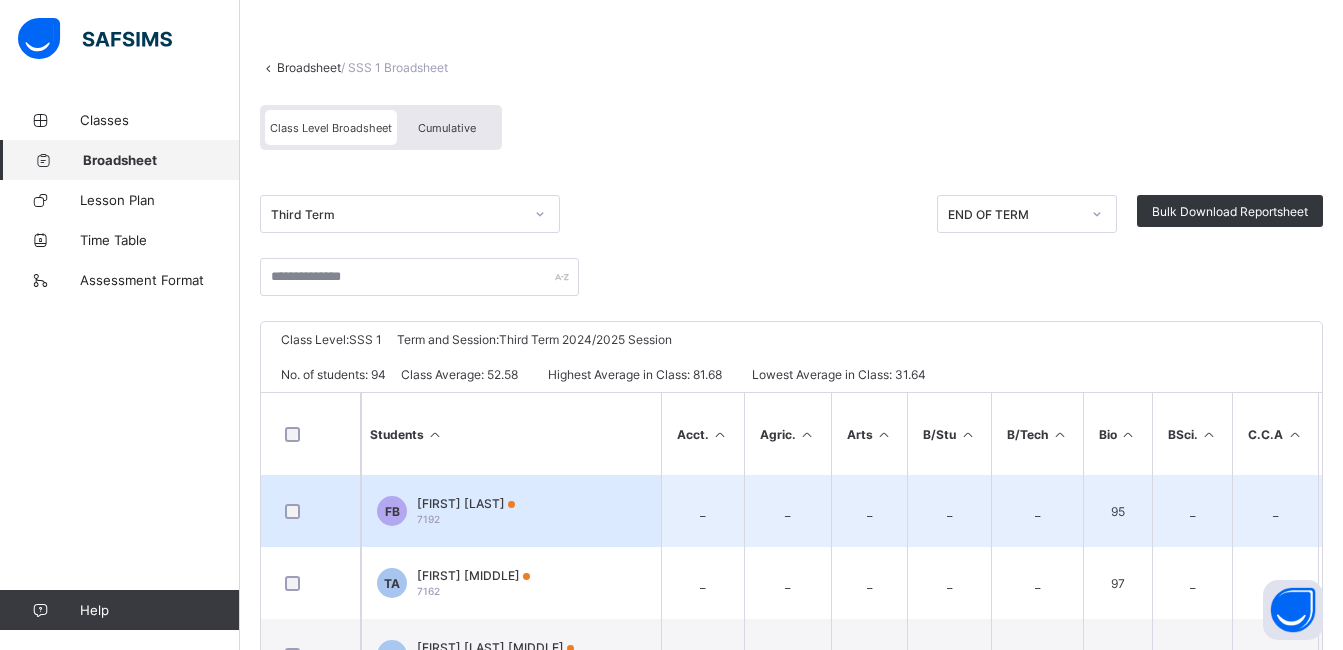 click on "[INITIALS] [INITIALS] [FIRST] [LAST] [NUMBER]" at bounding box center [511, 511] 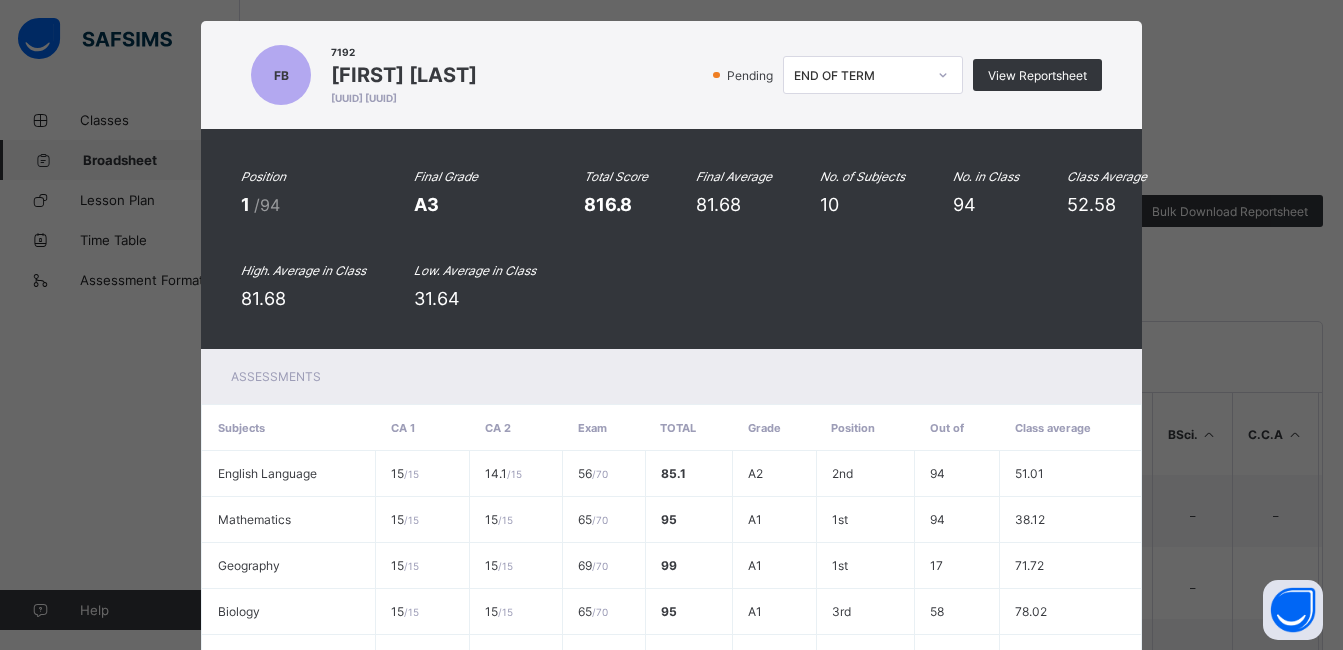 scroll, scrollTop: 0, scrollLeft: 0, axis: both 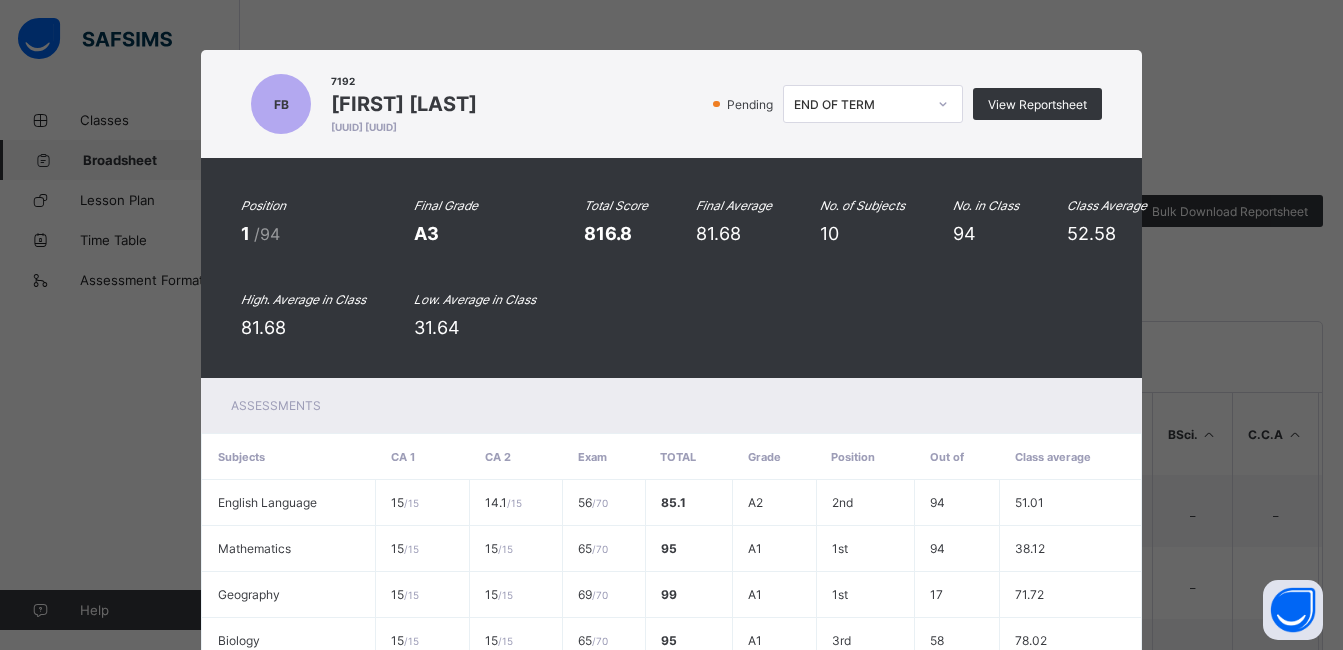 click on "[ADMISSION_NO] [FULL_NAME] [FULL_NAME] [UUID] [UUID] Pending END OF TERM View Reportsheet Position 1 /94 Final Grade A3 Total Score 816.8 Final Average 81.68 No. of Subjects 10 No. in Class 94 Class Average 52.58 High. Average in Class 81.68 Low. Average in Class 31.64 Assessments Subjects CA 1 CA 2 Exam Total Grade Position Out of Class average English Language 15 / 15 14.1 / 15 56 / 70 85.1 A2 2nd 94 51.01 Mathematics 15 / 15 15 / 15 65 / 70 95 A1 1st 94 38.12 Geography 15 / 15 15 / 15 69 / 70 99 A1 1st 17 71.72 Biology 15 / 15 15 / 15 65 / 70 95 A1 3rd 58 78.02 Chemistry 15 / 15 15 / 15" at bounding box center (671, 325) 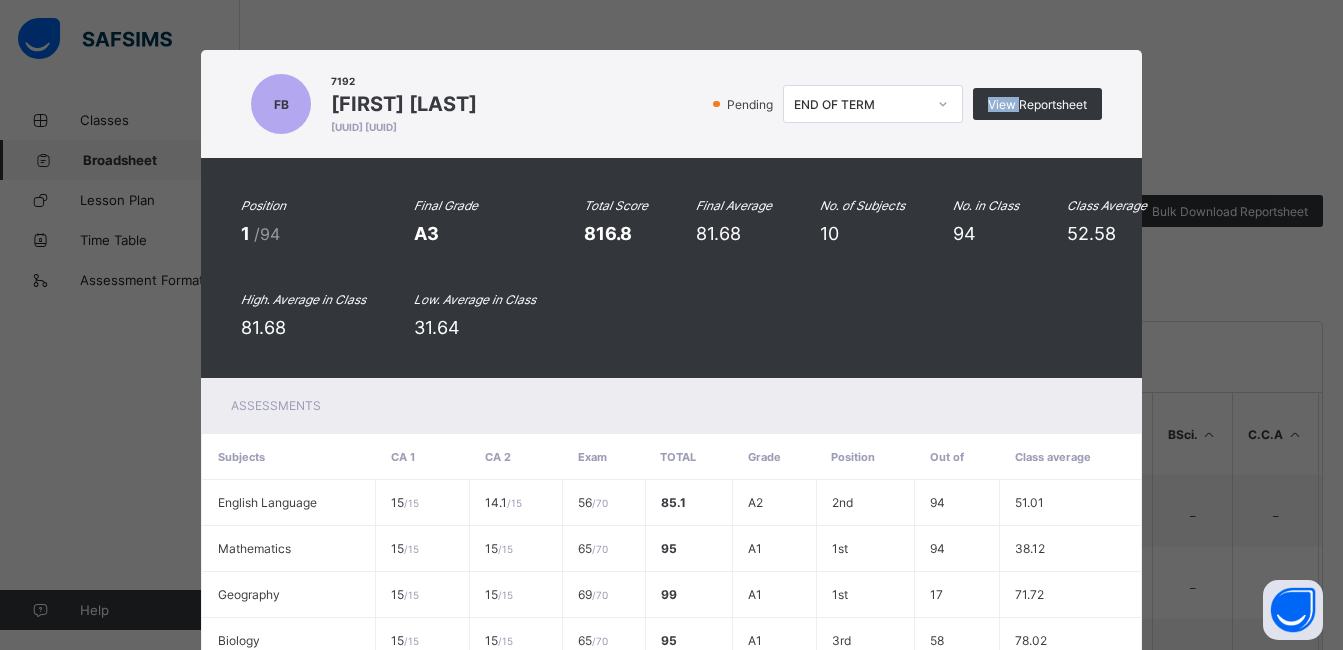 click on "[ADMISSION_NO] [FULL_NAME] [FULL_NAME] [UUID] [UUID] Pending END OF TERM View Reportsheet Position 1 /94 Final Grade A3 Total Score 816.8 Final Average 81.68 No. of Subjects 10 No. in Class 94 Class Average 52.58 High. Average in Class 81.68 Low. Average in Class 31.64 Assessments Subjects CA 1 CA 2 Exam Total Grade Position Out of Class average English Language 15 / 15 14.1 / 15 56 / 70 85.1 A2 2nd 94 51.01 Mathematics 15 / 15 15 / 15 65 / 70 95 A1 1st 94 38.12 Geography 15 / 15 15 / 15 69 / 70 99 A1 1st 17 71.72 Biology 15 / 15 15 / 15 65 / 70 95 A1 3rd 58 78.02 Chemistry 15 / 15 15 / 15" at bounding box center (671, 325) 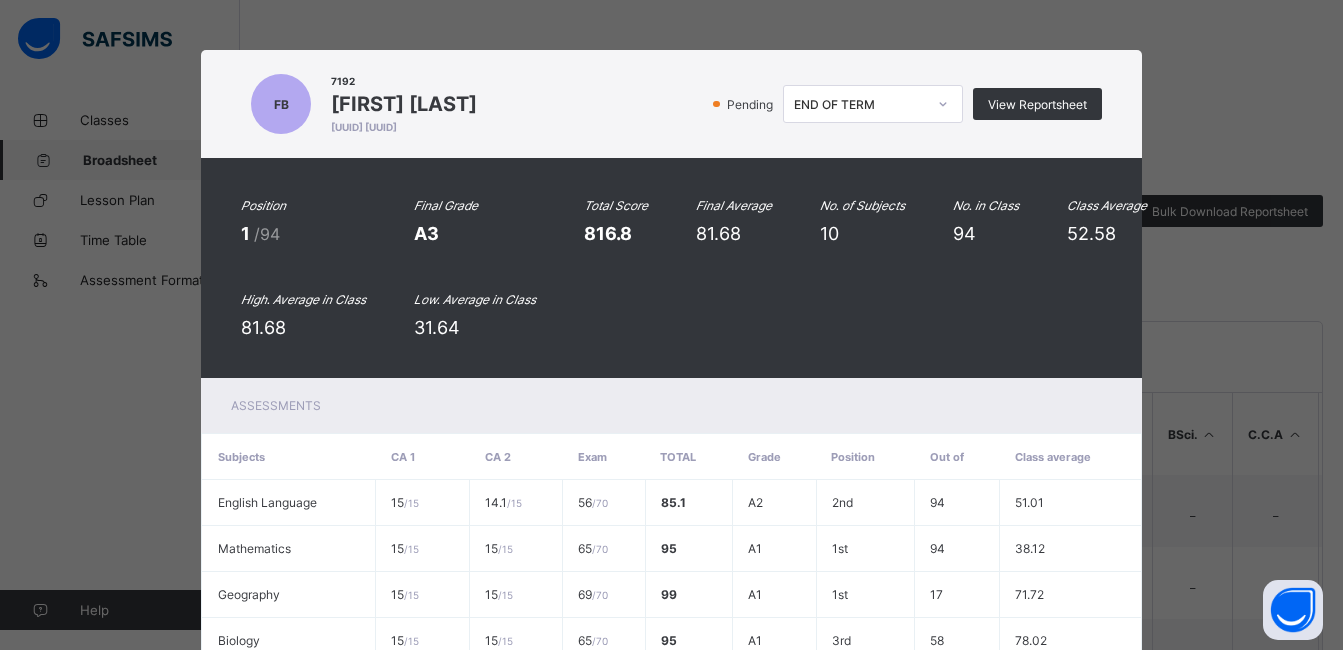 click on "[ADMISSION_NO] [FULL_NAME] [FULL_NAME] [UUID] [UUID] Pending END OF TERM View Reportsheet Position 1 /94 Final Grade A3 Total Score 816.8 Final Average 81.68 No. of Subjects 10 No. in Class 94 Class Average 52.58 High. Average in Class 81.68 Low. Average in Class 31.64 Assessments Subjects CA 1 CA 2 Exam Total Grade Position Out of Class average English Language 15 / 15 14.1 / 15 56 / 70 85.1 A2 2nd 94 51.01 Mathematics 15 / 15 15 / 15 65 / 70 95 A1 1st 94 38.12 Geography 15 / 15 15 / 15 69 / 70 99 A1 1st 17 71.72 Biology 15 / 15 15 / 15 65 / 70 95 A1 3rd 58 78.02 Chemistry 15 / 15 15 / 15" at bounding box center [671, 325] 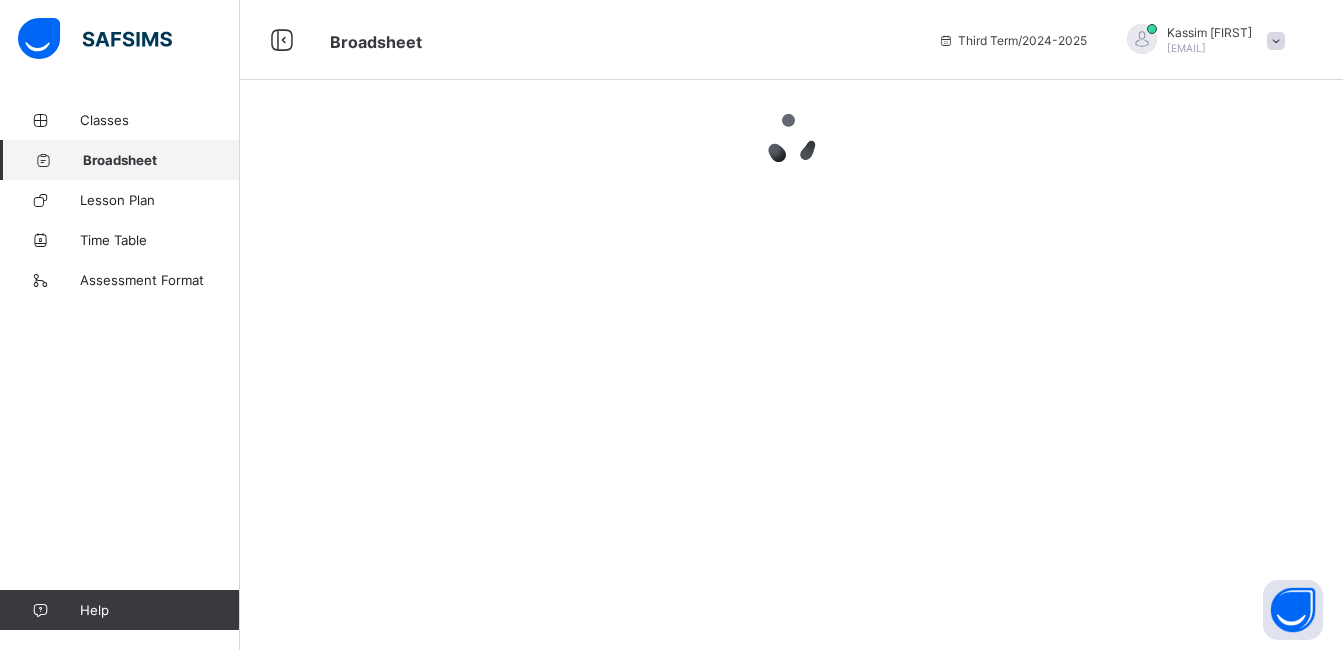 scroll, scrollTop: 0, scrollLeft: 0, axis: both 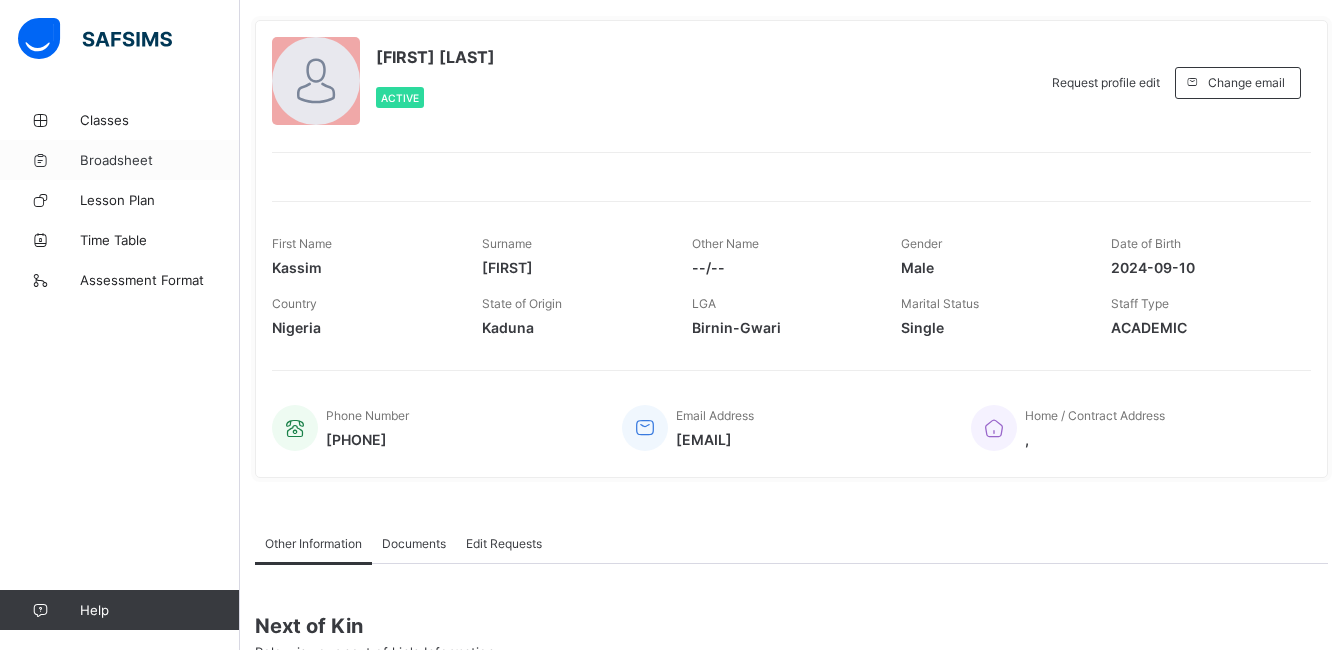 click on "Broadsheet" at bounding box center (160, 160) 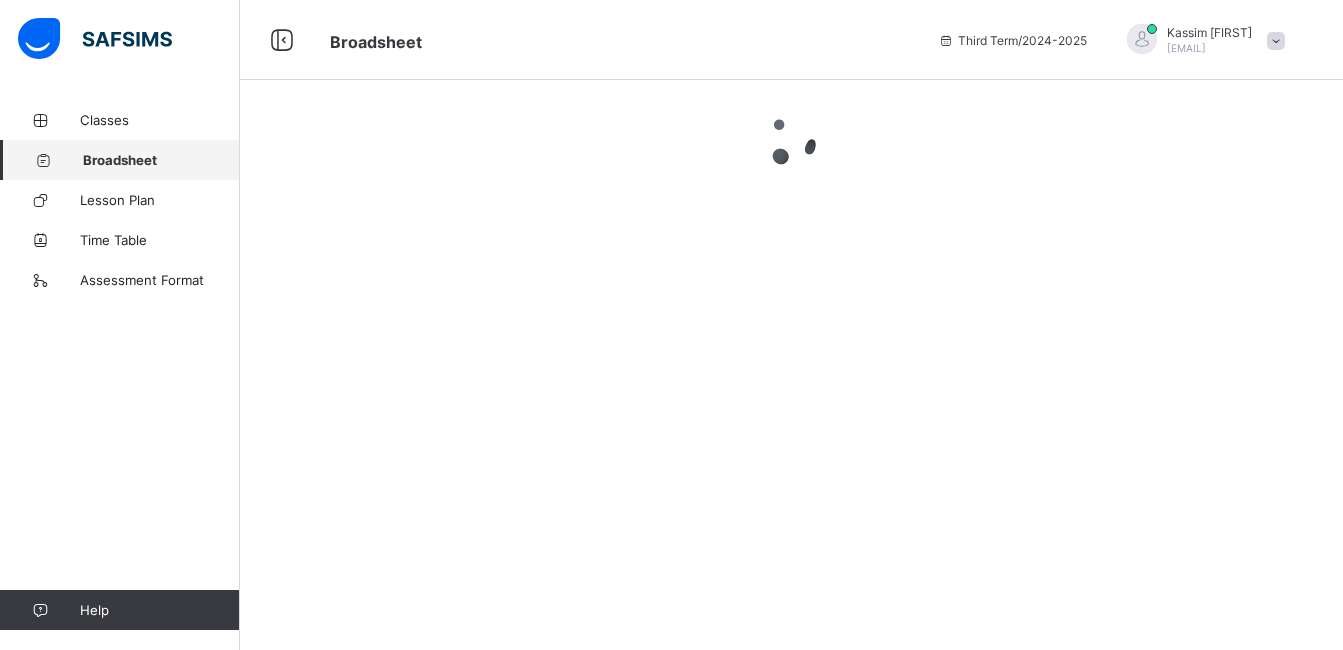 scroll, scrollTop: 0, scrollLeft: 0, axis: both 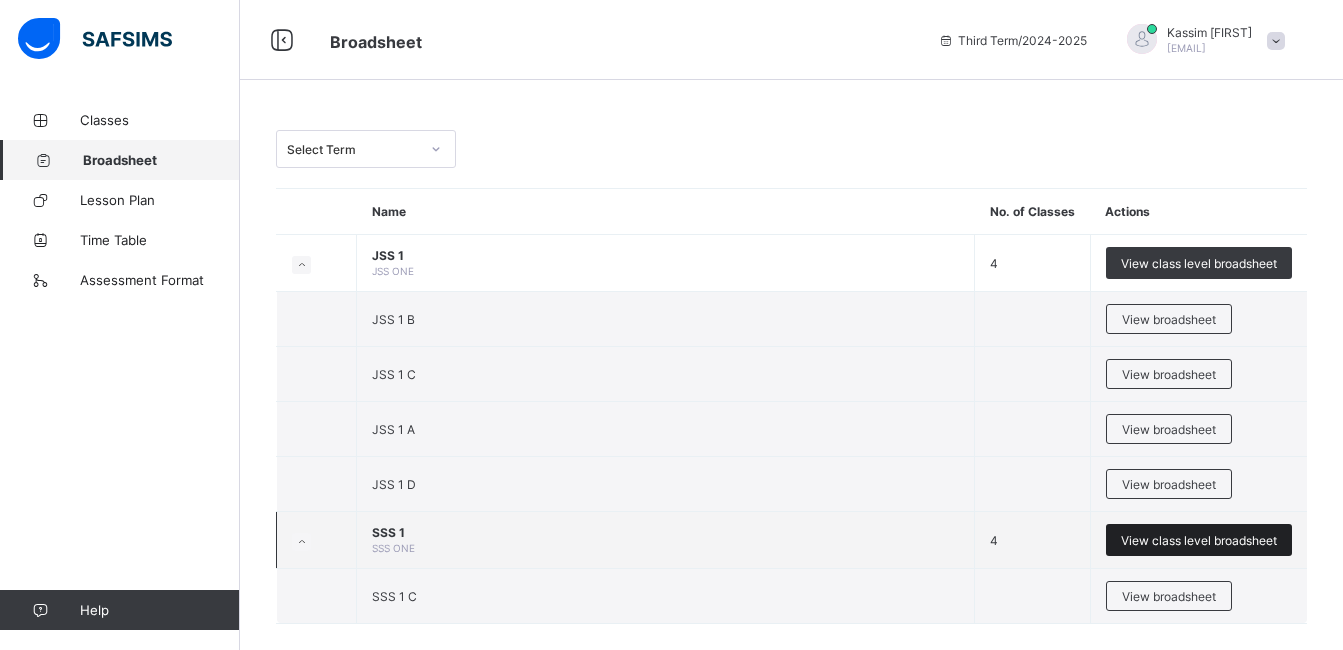click on "View class level broadsheet" at bounding box center (1199, 540) 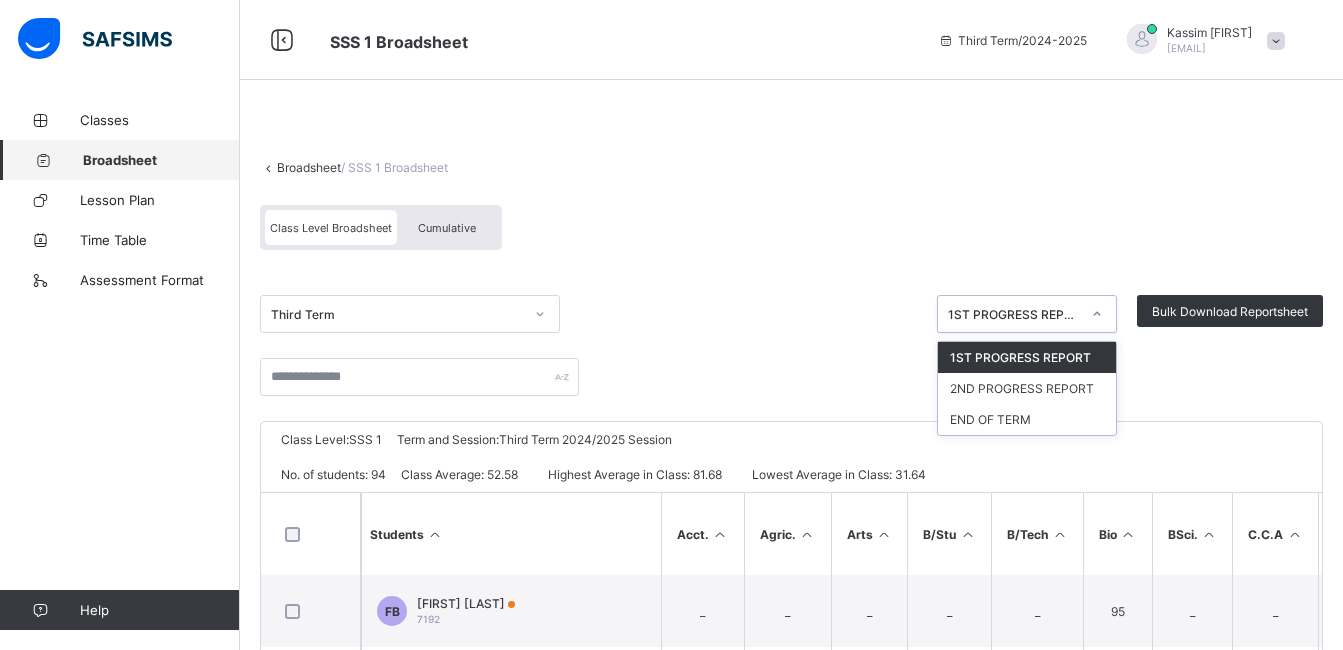 click on "1ST PROGRESS REPORT" at bounding box center (1014, 314) 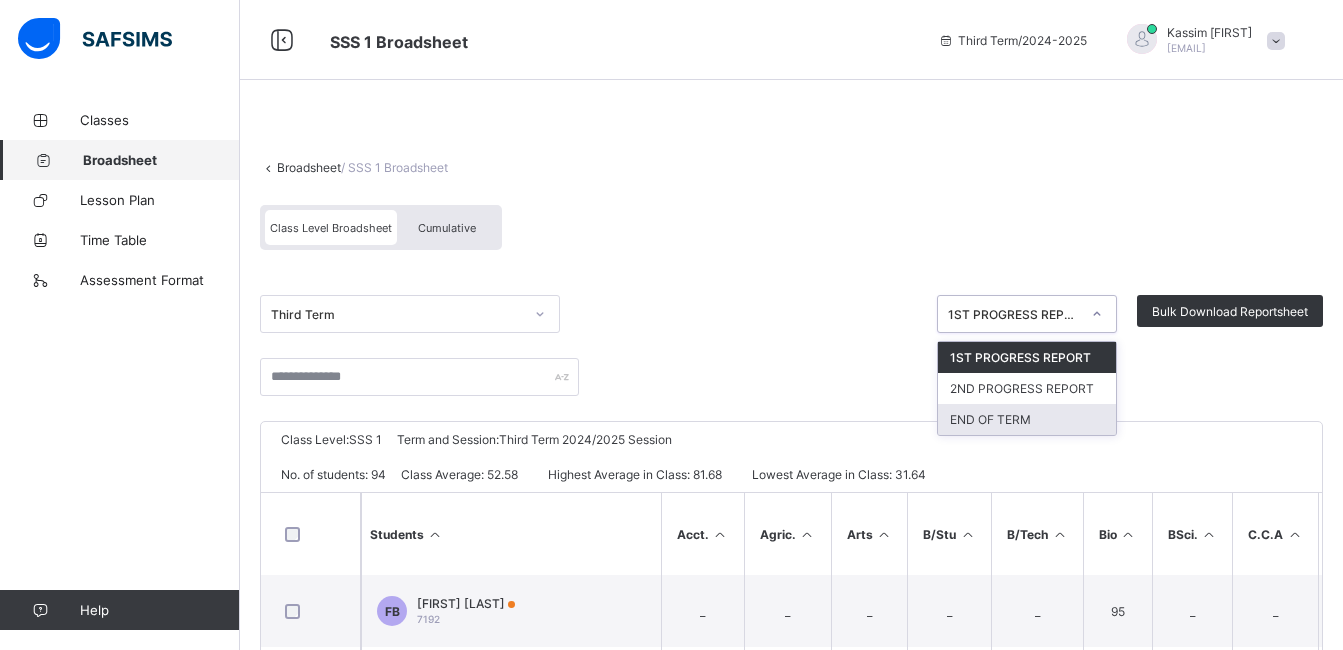click on "END OF TERM" at bounding box center [1027, 419] 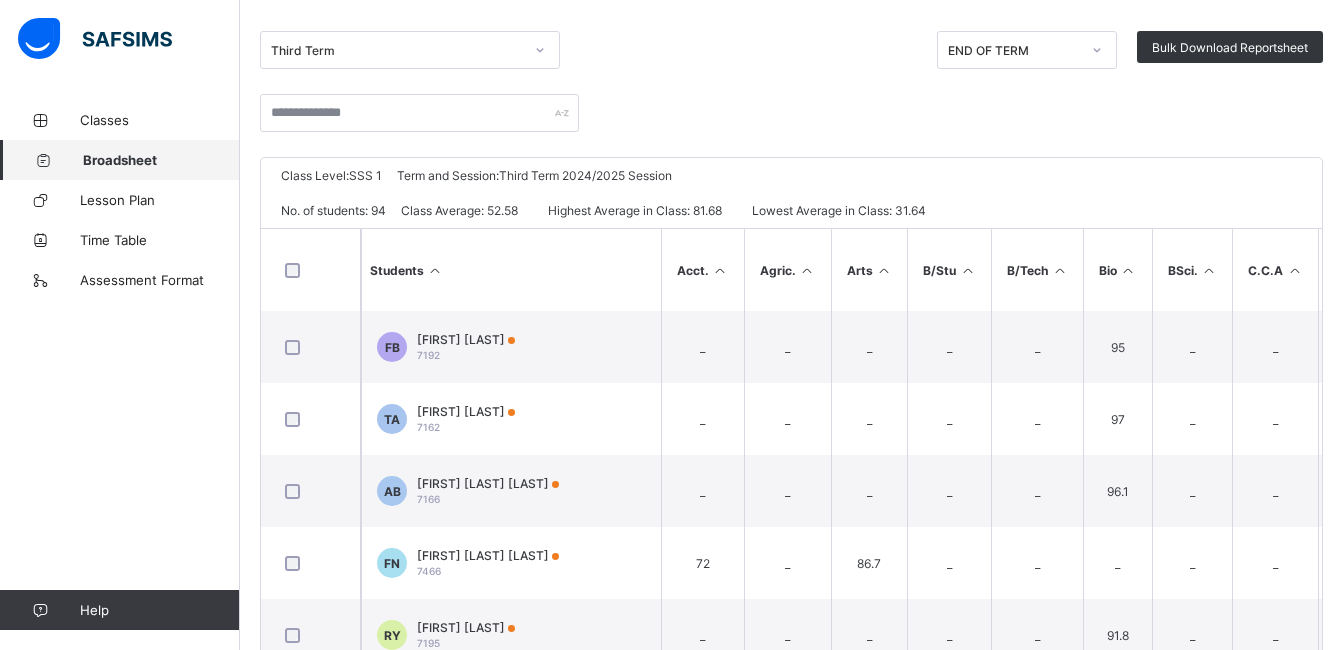 scroll, scrollTop: 300, scrollLeft: 0, axis: vertical 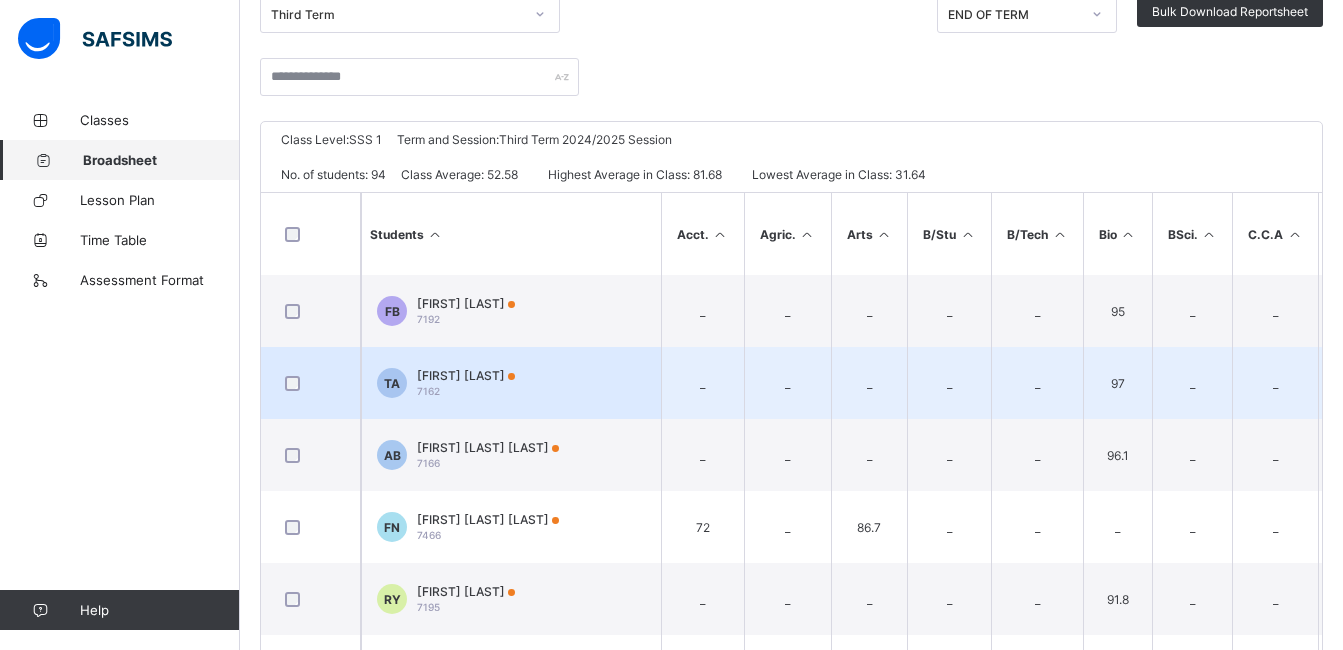click on "_" at bounding box center (702, 383) 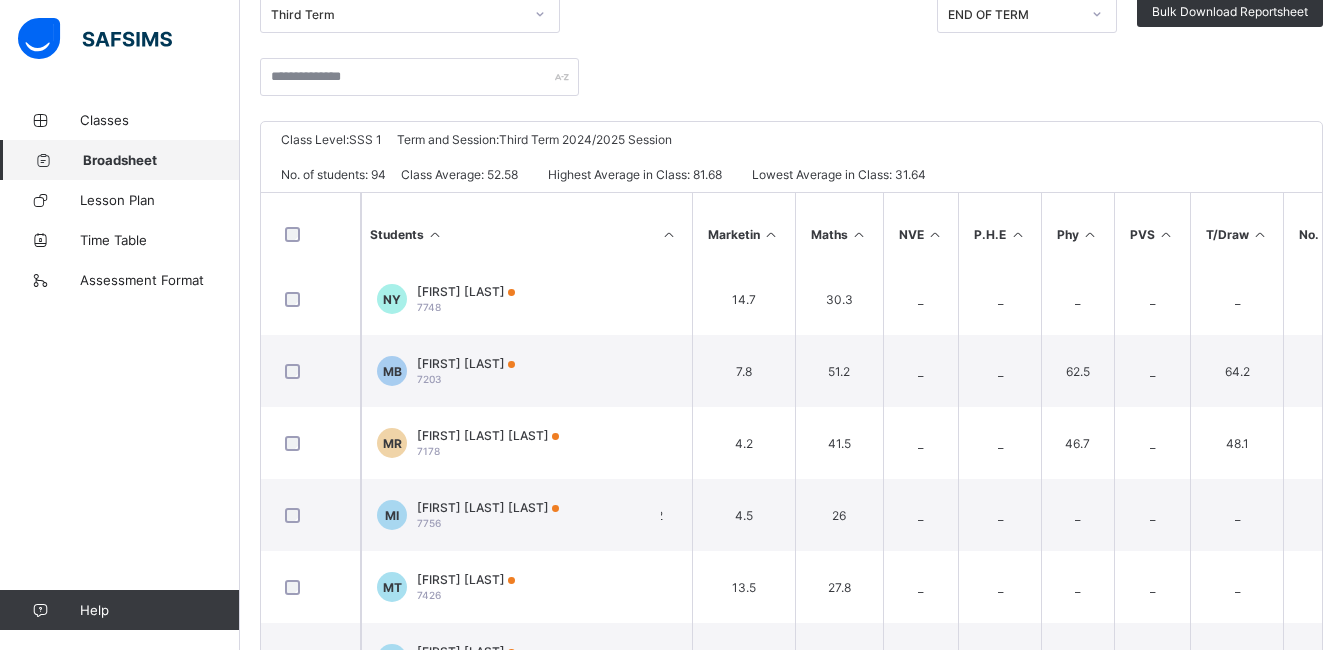 scroll, scrollTop: 6359, scrollLeft: 1880, axis: both 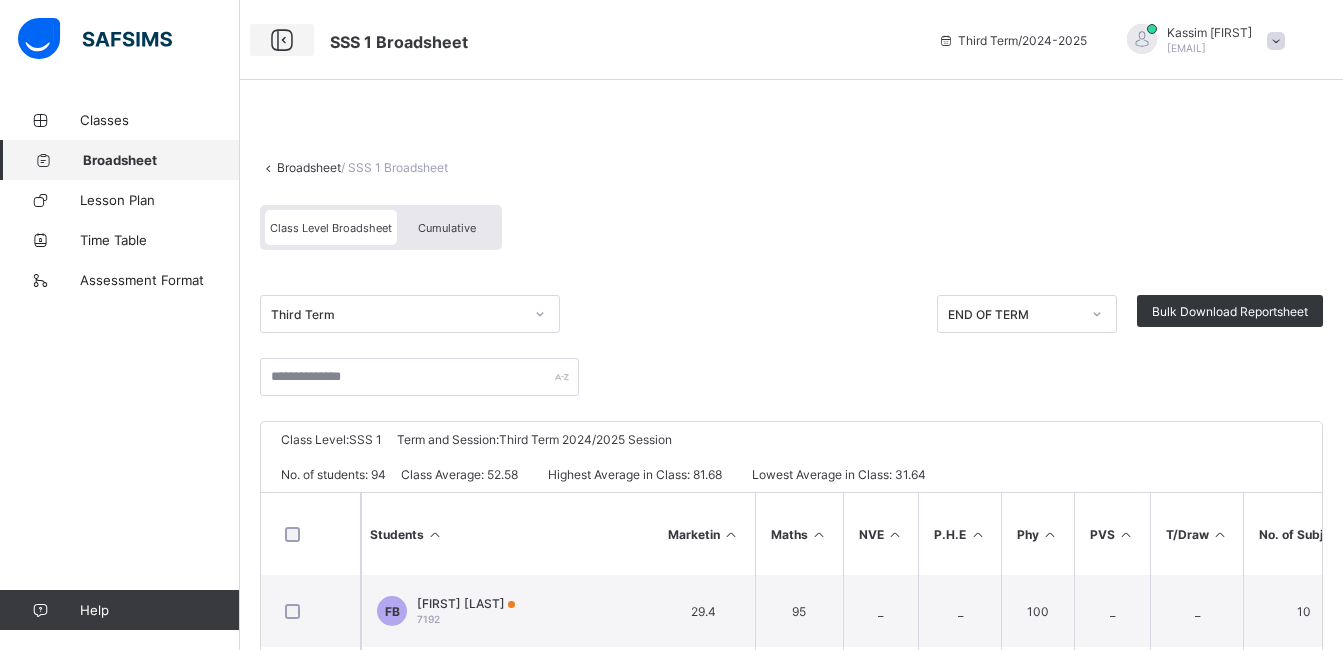 click at bounding box center [282, 40] 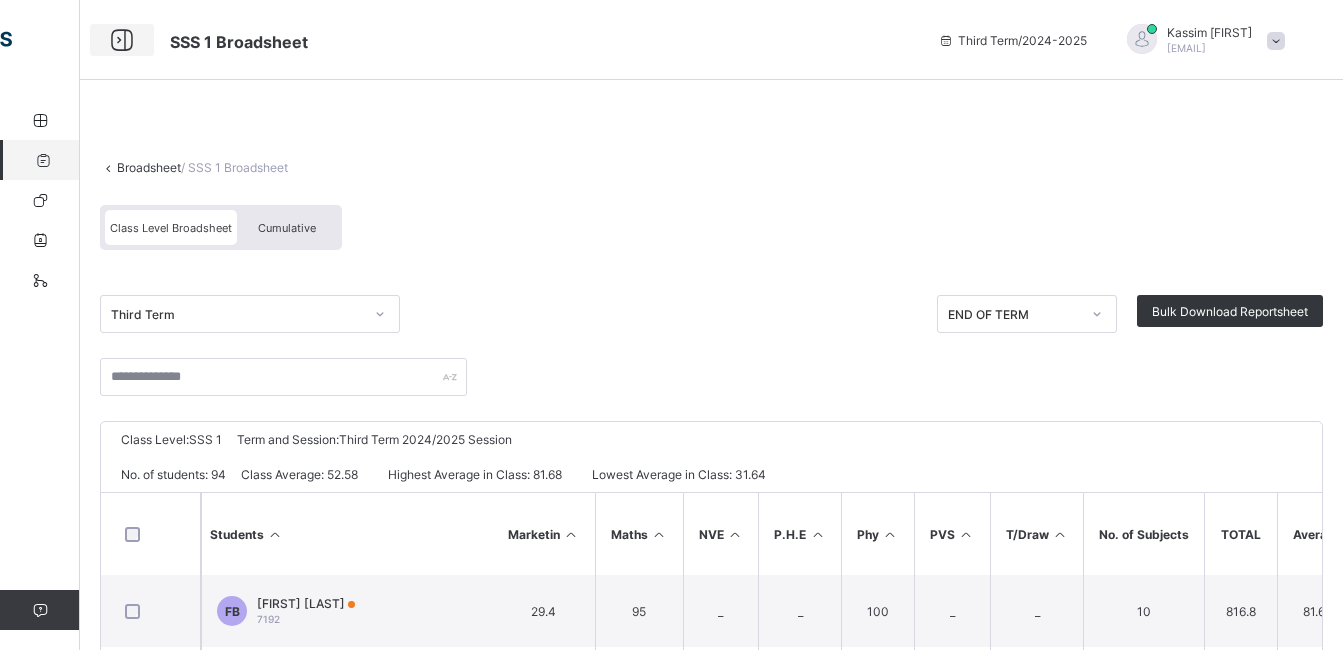 click at bounding box center (122, 40) 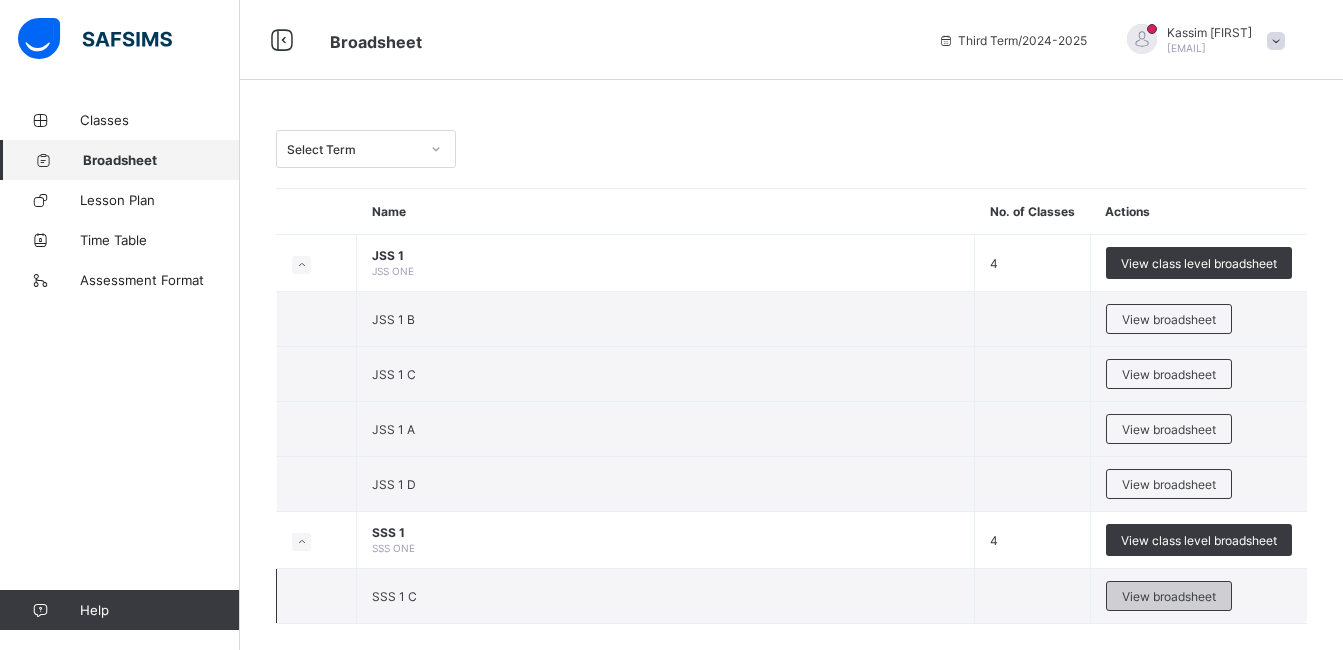 click on "View broadsheet" at bounding box center [1169, 596] 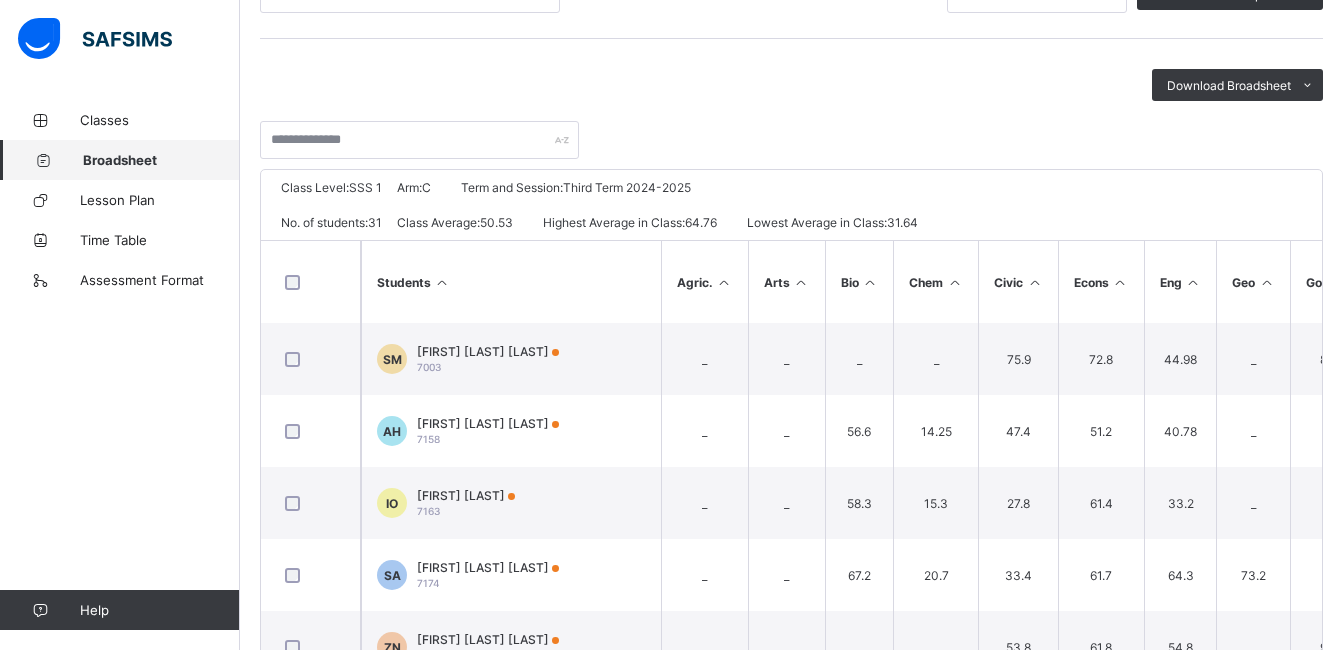 scroll, scrollTop: 100, scrollLeft: 0, axis: vertical 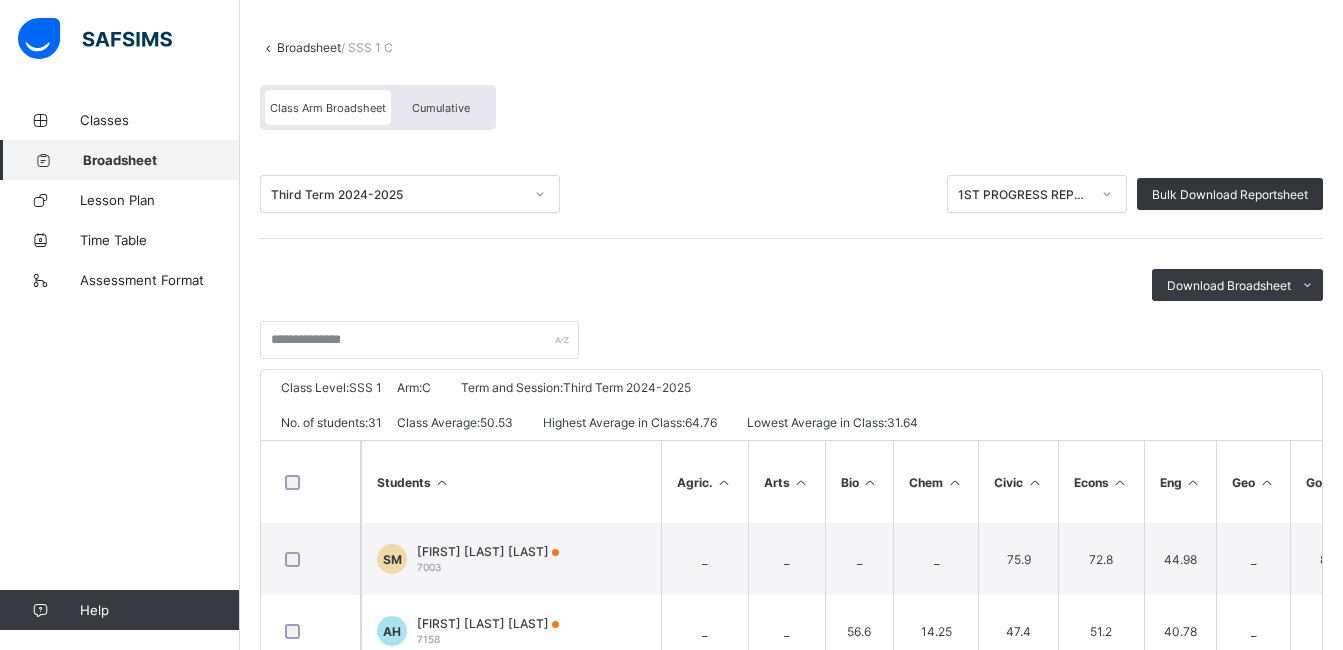 click at bounding box center (1107, 194) 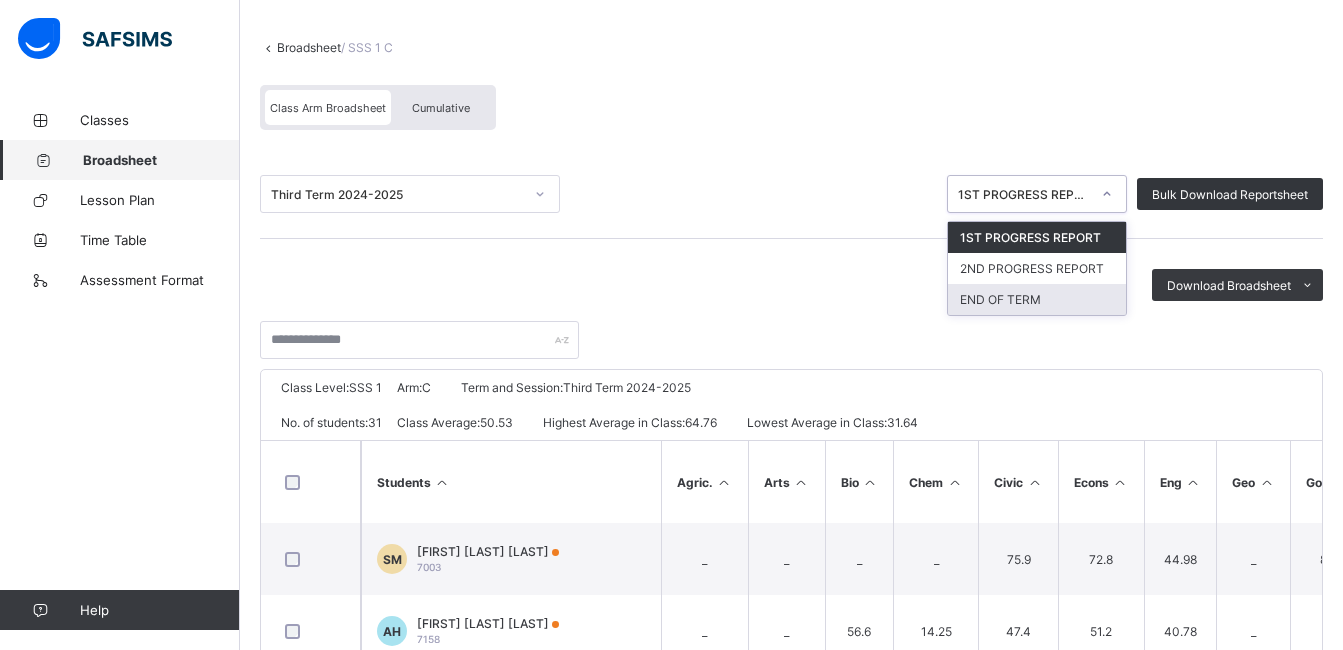 click on "END OF TERM" at bounding box center (1037, 299) 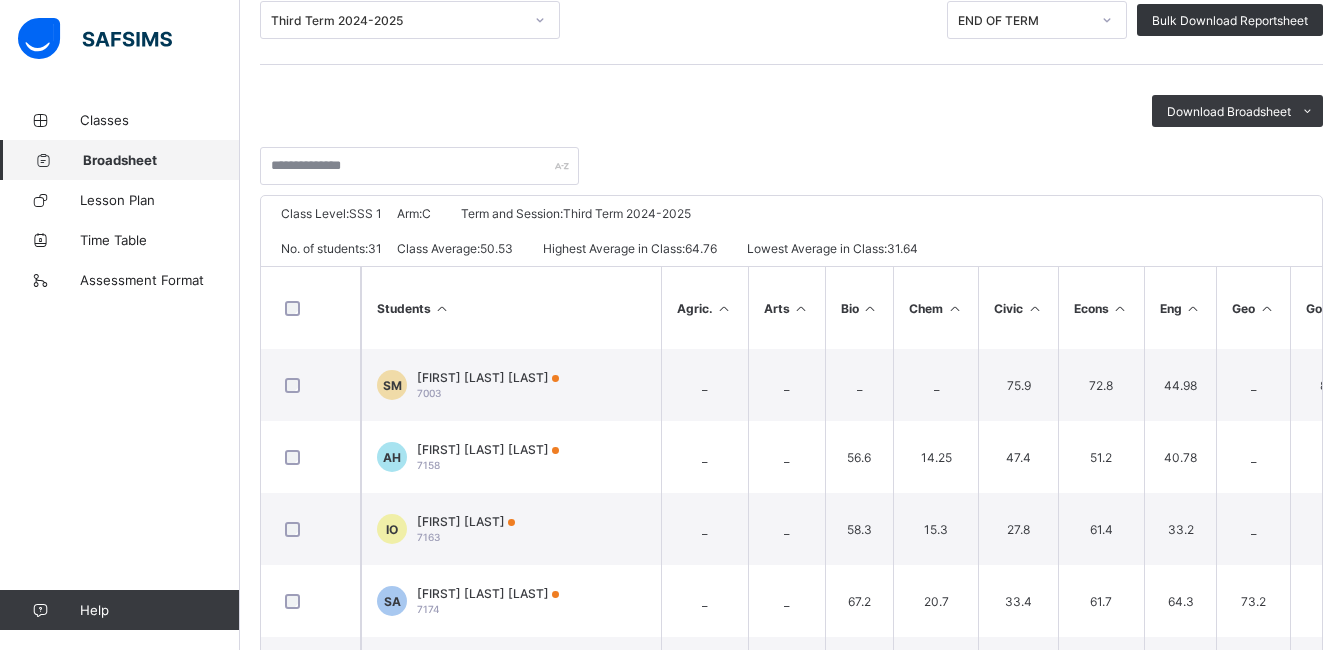 scroll, scrollTop: 300, scrollLeft: 0, axis: vertical 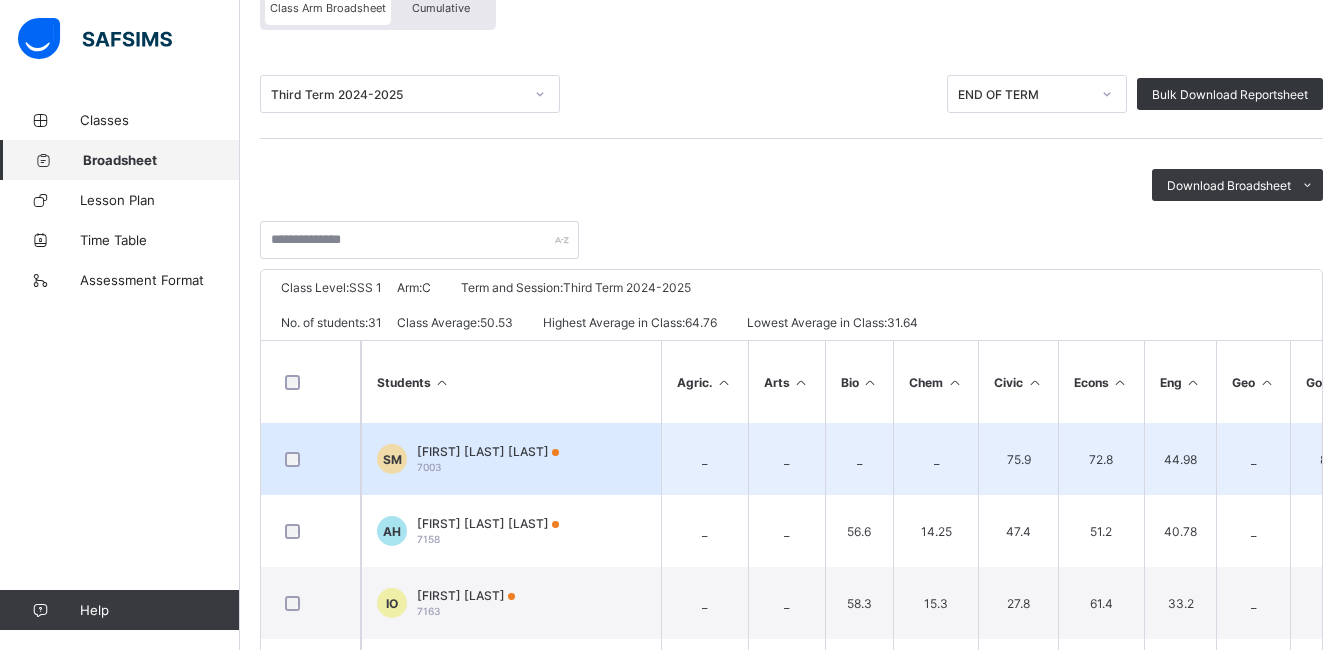 click on "75.9" at bounding box center [1018, 459] 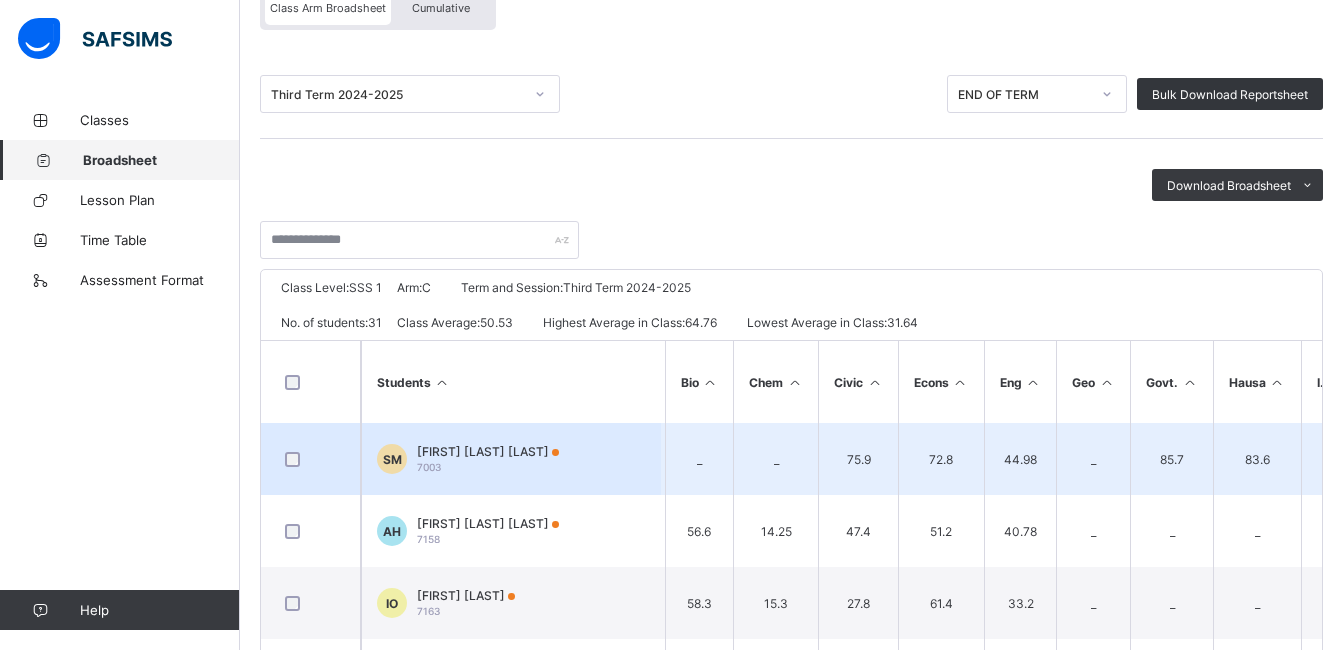 scroll, scrollTop: 0, scrollLeft: 200, axis: horizontal 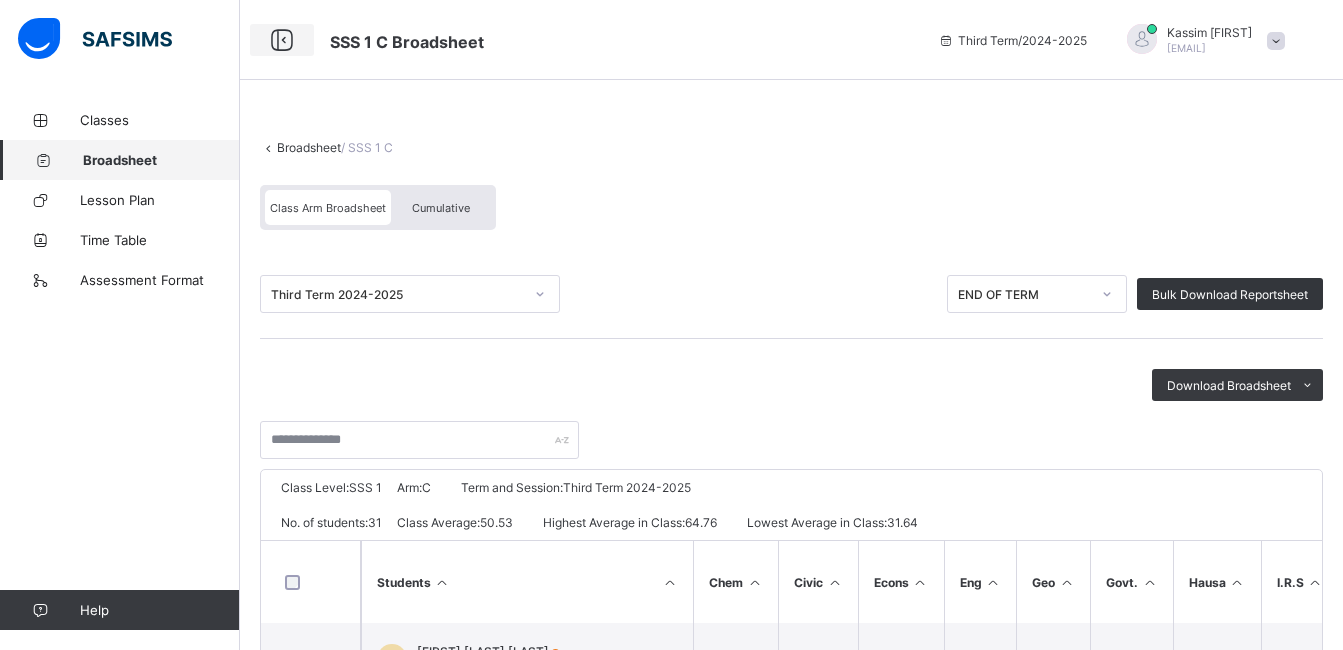 click at bounding box center [282, 40] 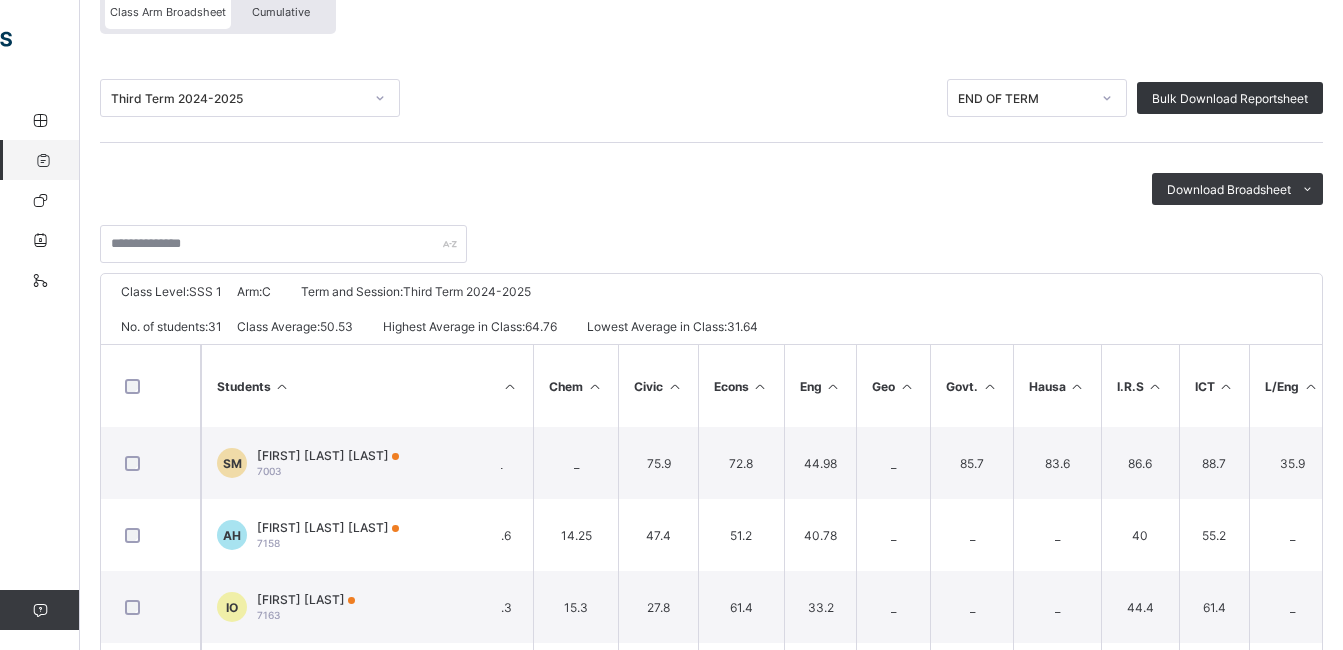 scroll, scrollTop: 200, scrollLeft: 0, axis: vertical 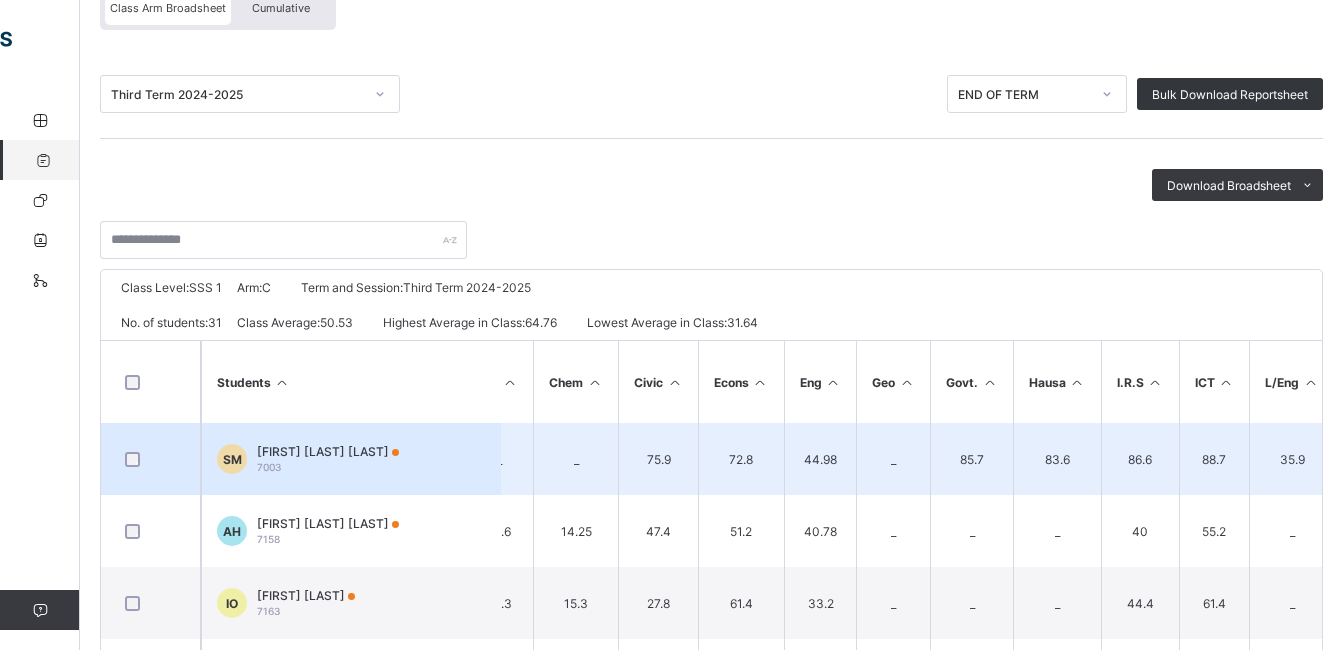 click on "_" at bounding box center [575, 459] 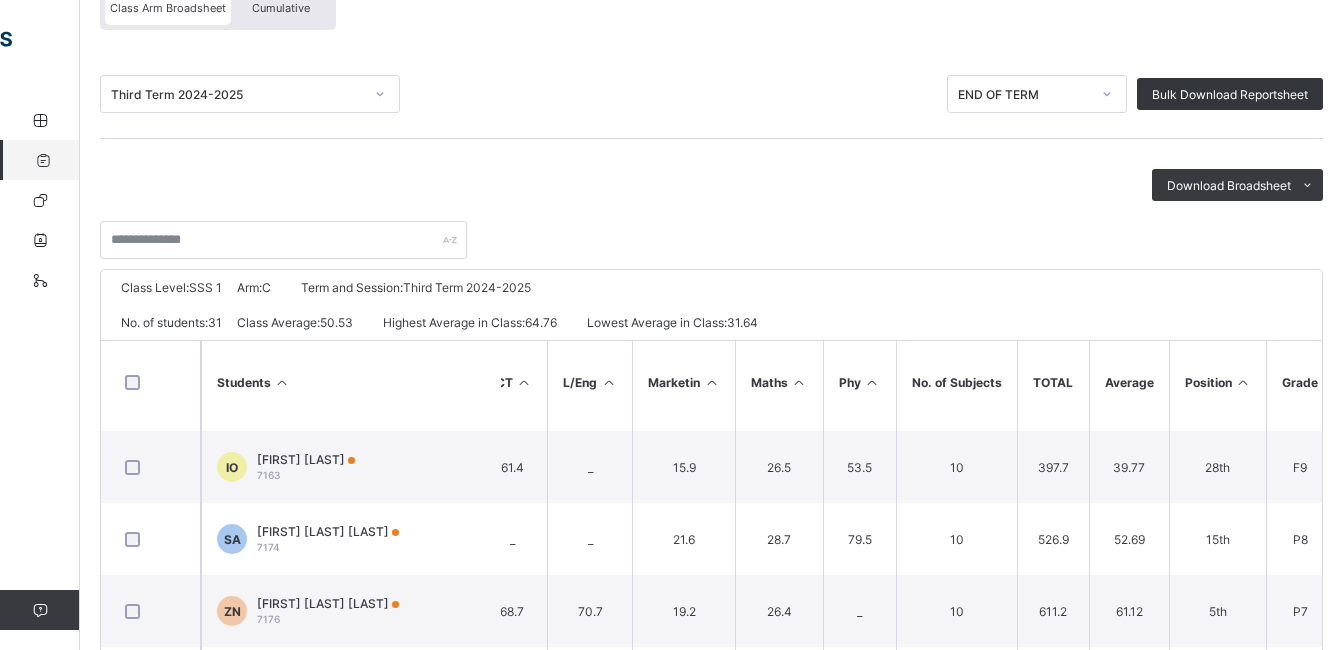 scroll, scrollTop: 200, scrollLeft: 902, axis: both 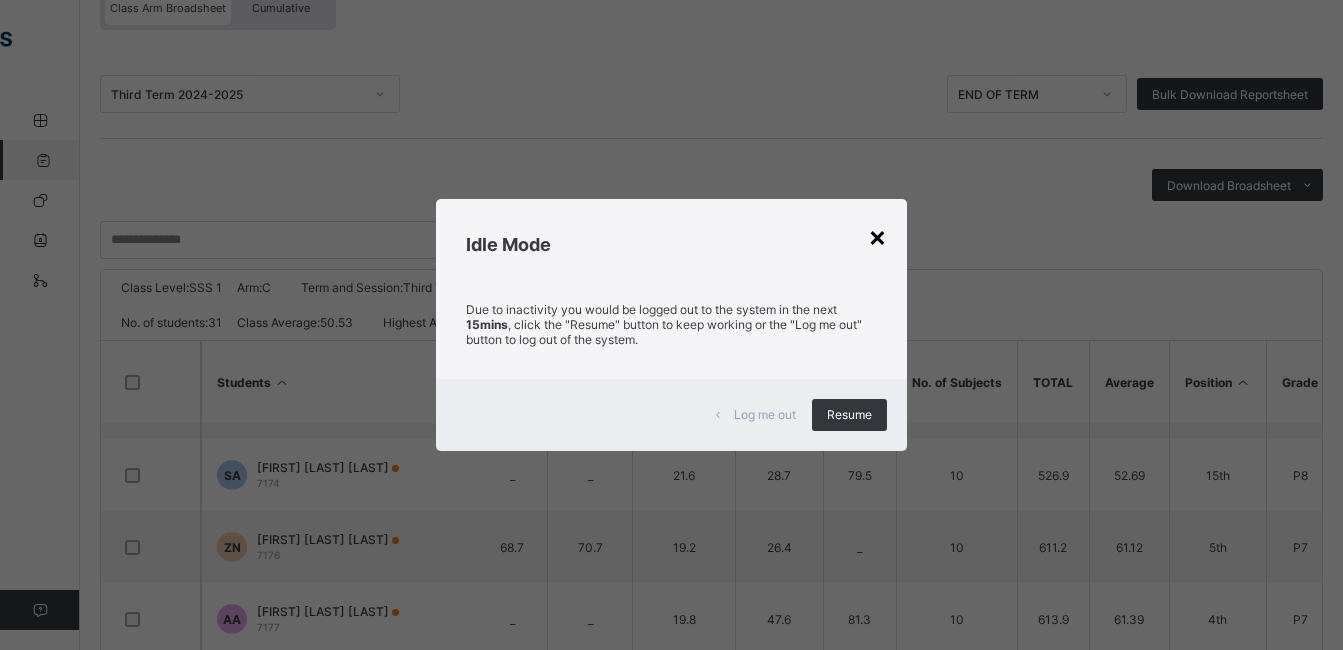 click on "×" at bounding box center (877, 236) 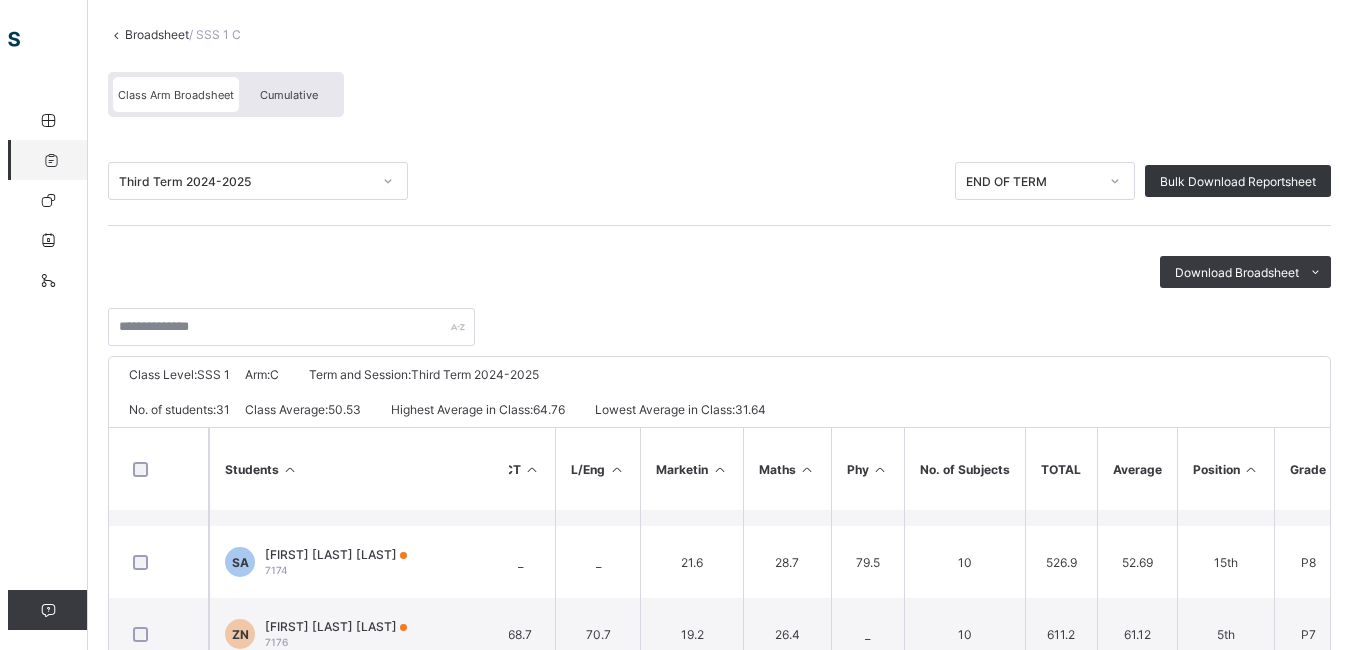 scroll, scrollTop: 0, scrollLeft: 0, axis: both 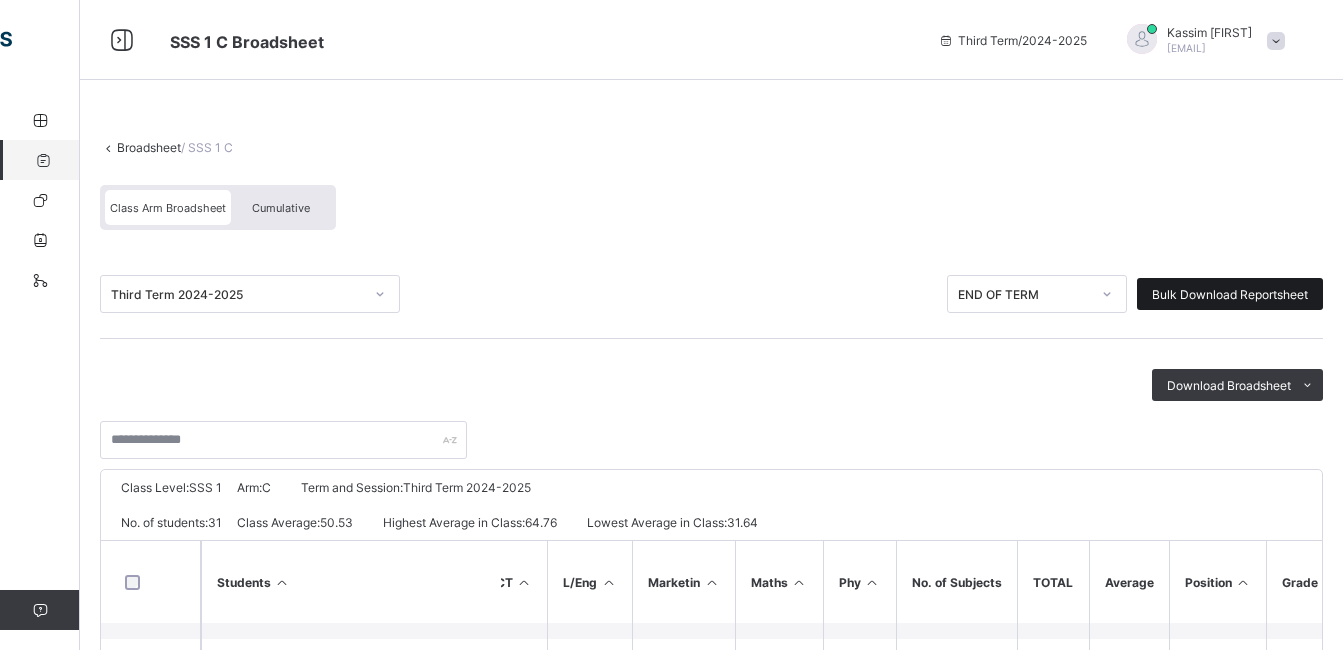 click on "Bulk Download Reportsheet" at bounding box center [1230, 294] 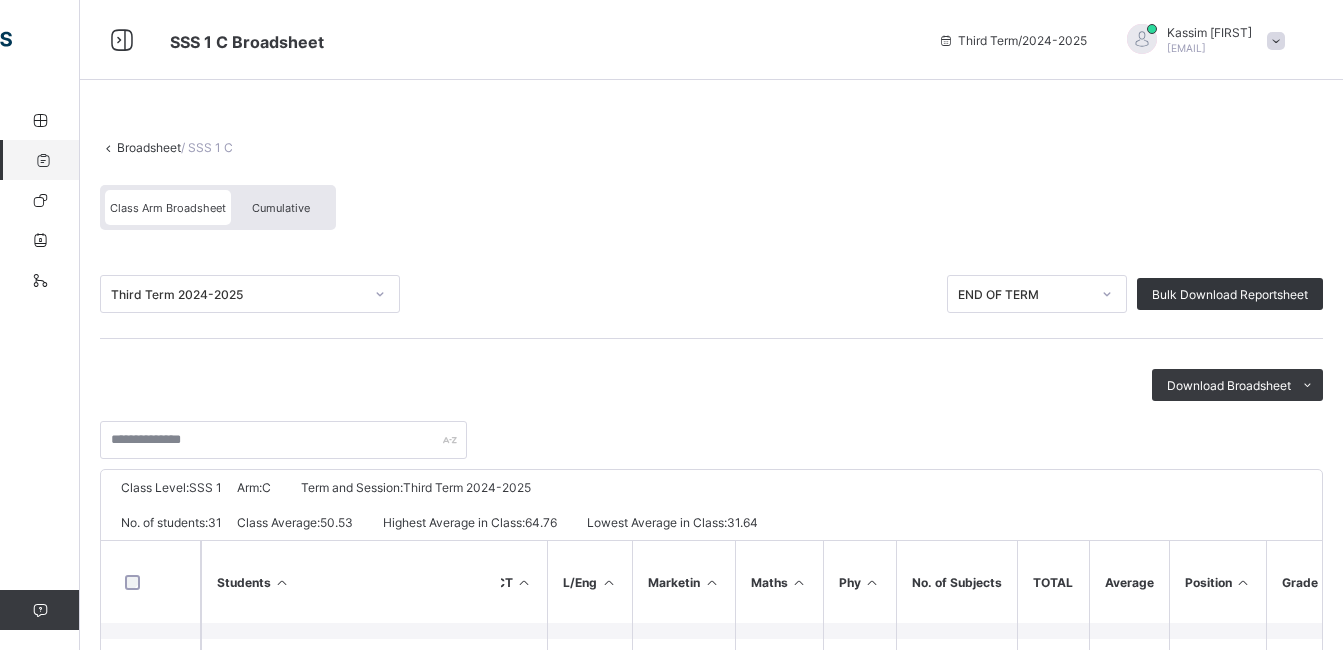 click on "Kassim   AbdulGaniyu" at bounding box center (1209, 32) 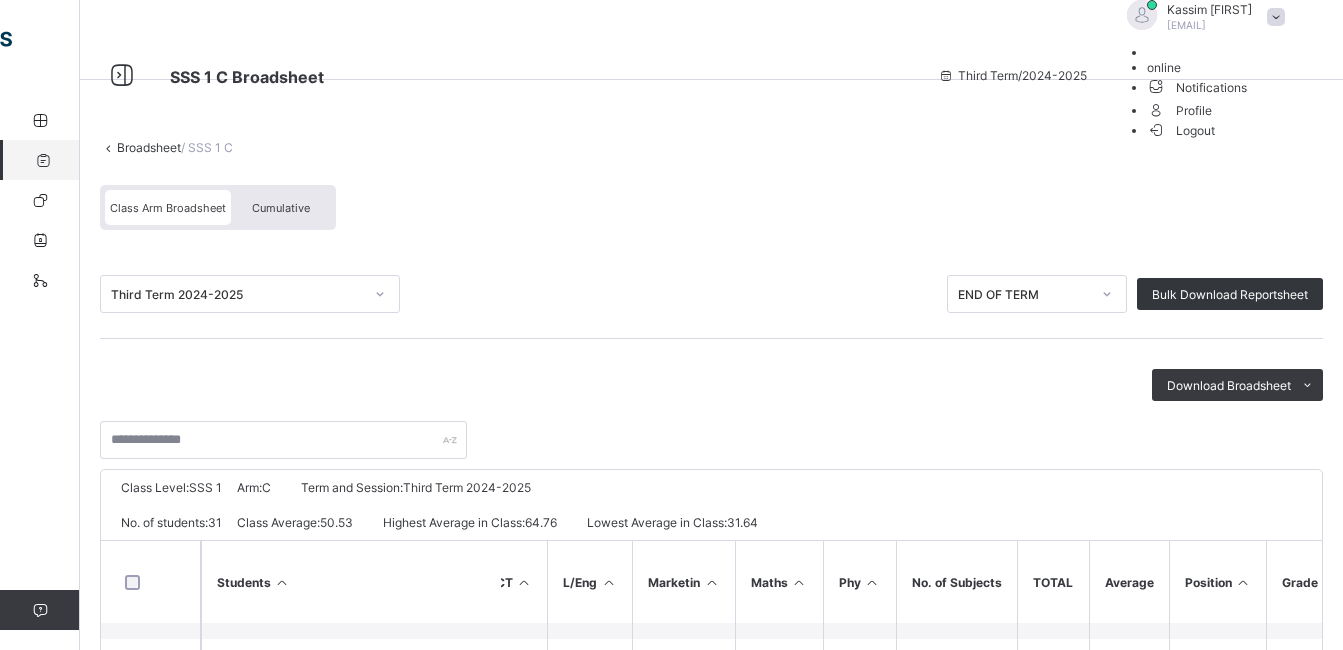 click on "Logout" at bounding box center [1181, 130] 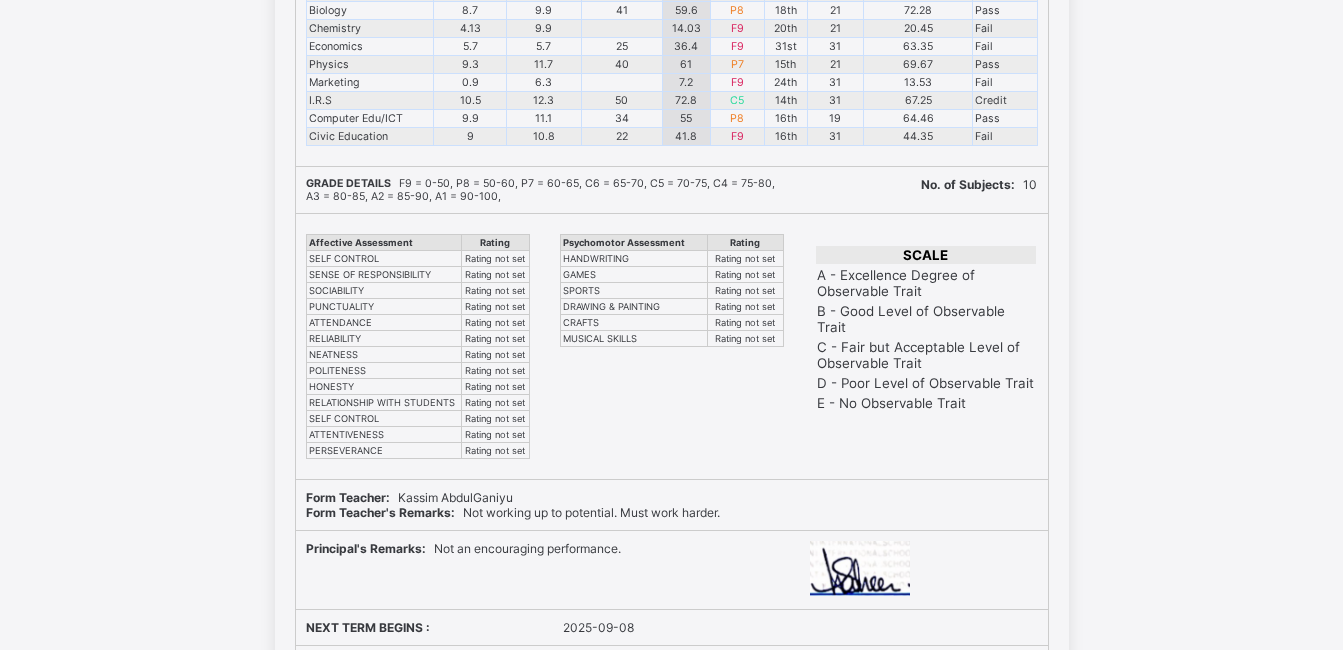 scroll, scrollTop: 2800, scrollLeft: 0, axis: vertical 